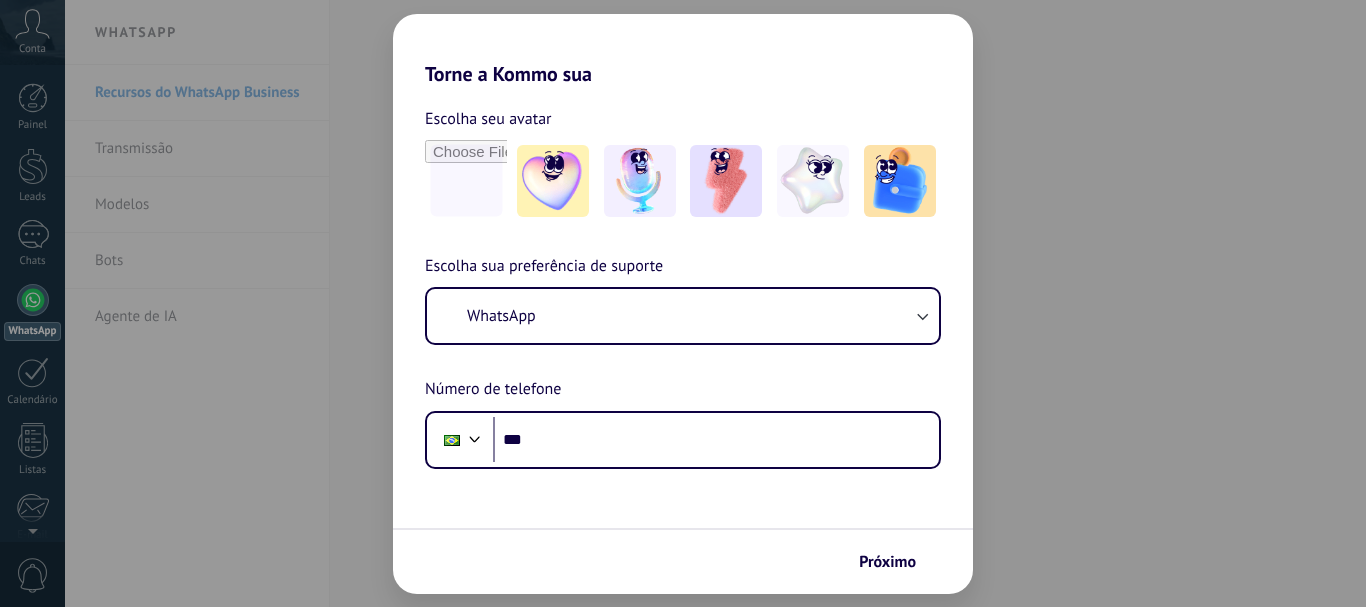 scroll, scrollTop: 0, scrollLeft: 0, axis: both 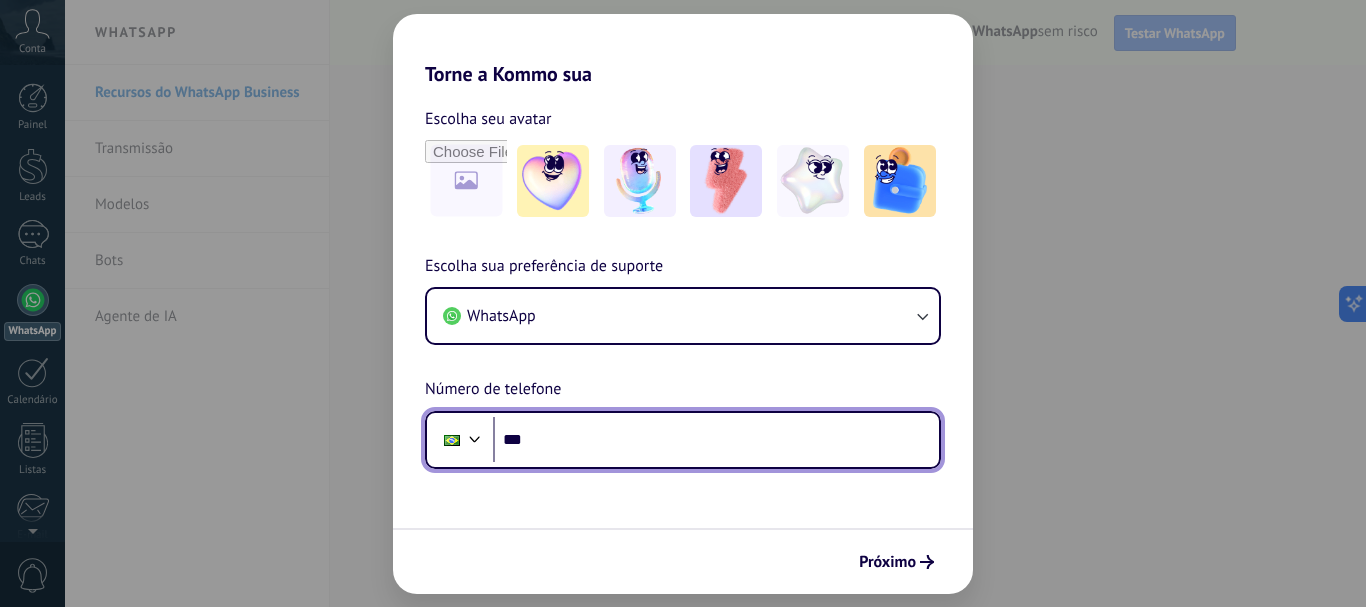 click on "***" at bounding box center (716, 440) 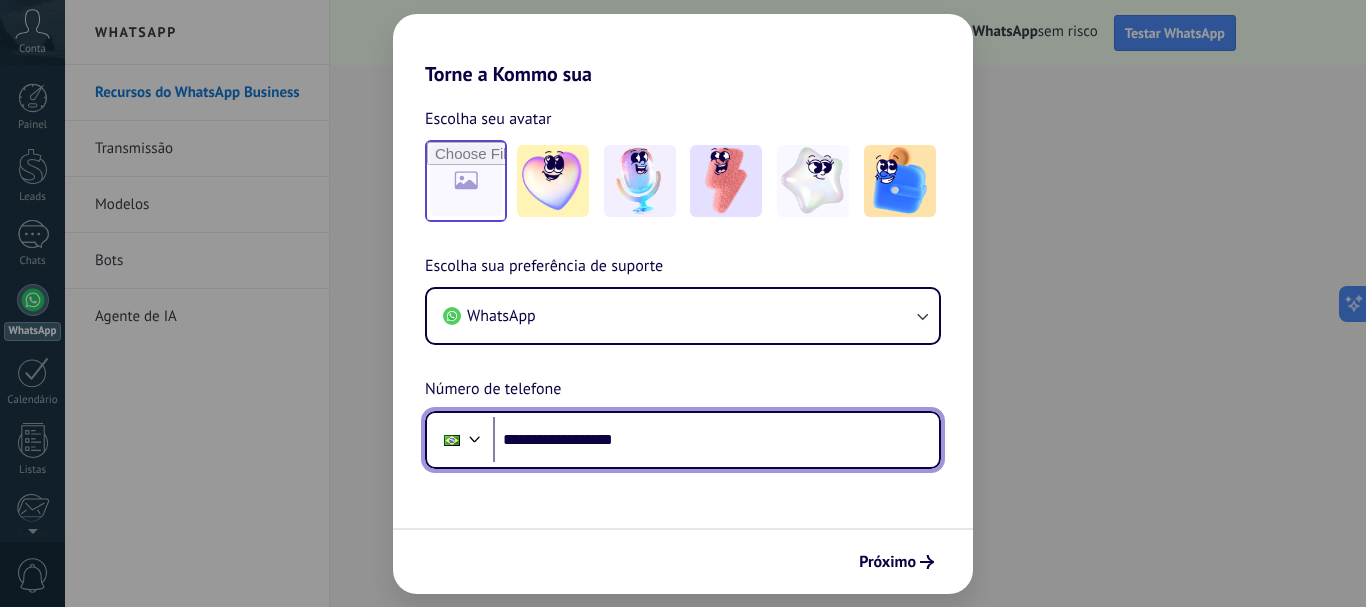 type on "**********" 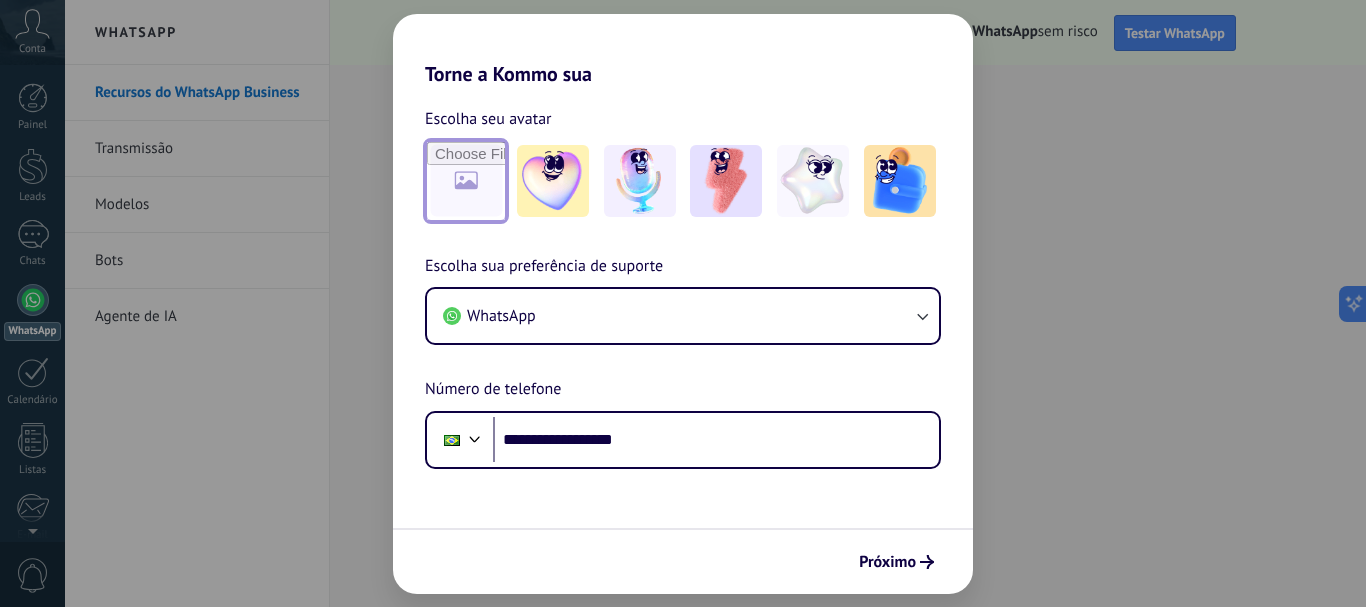 click at bounding box center [466, 181] 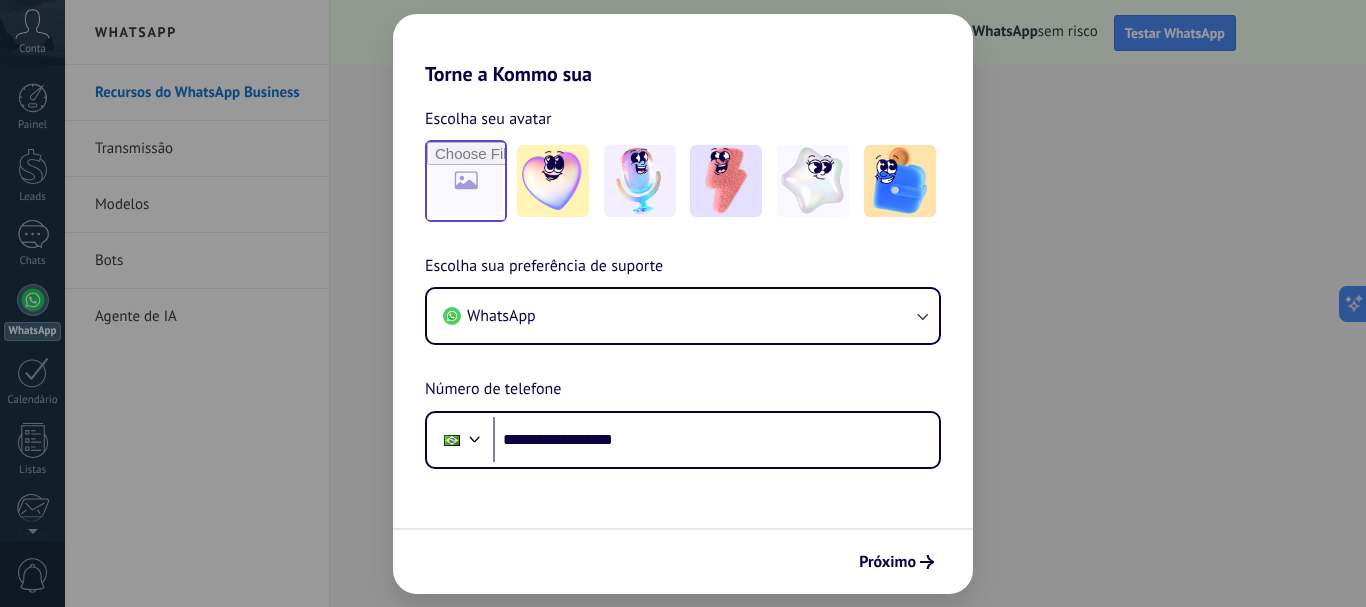scroll, scrollTop: 0, scrollLeft: 0, axis: both 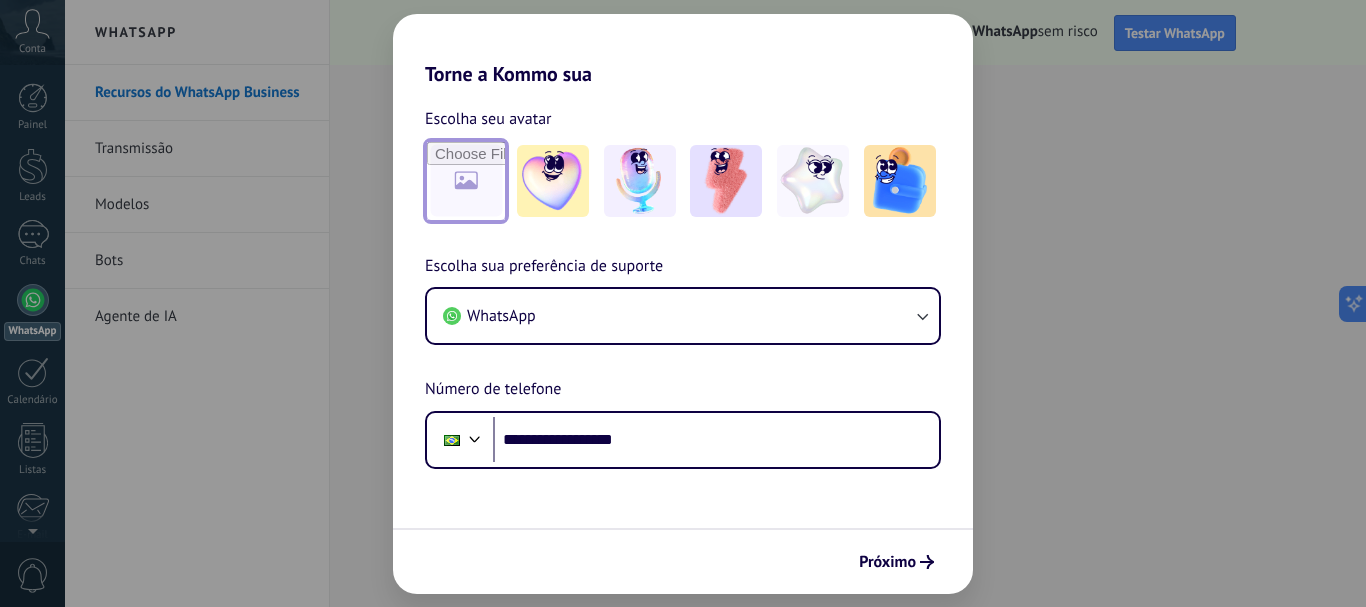 type on "**********" 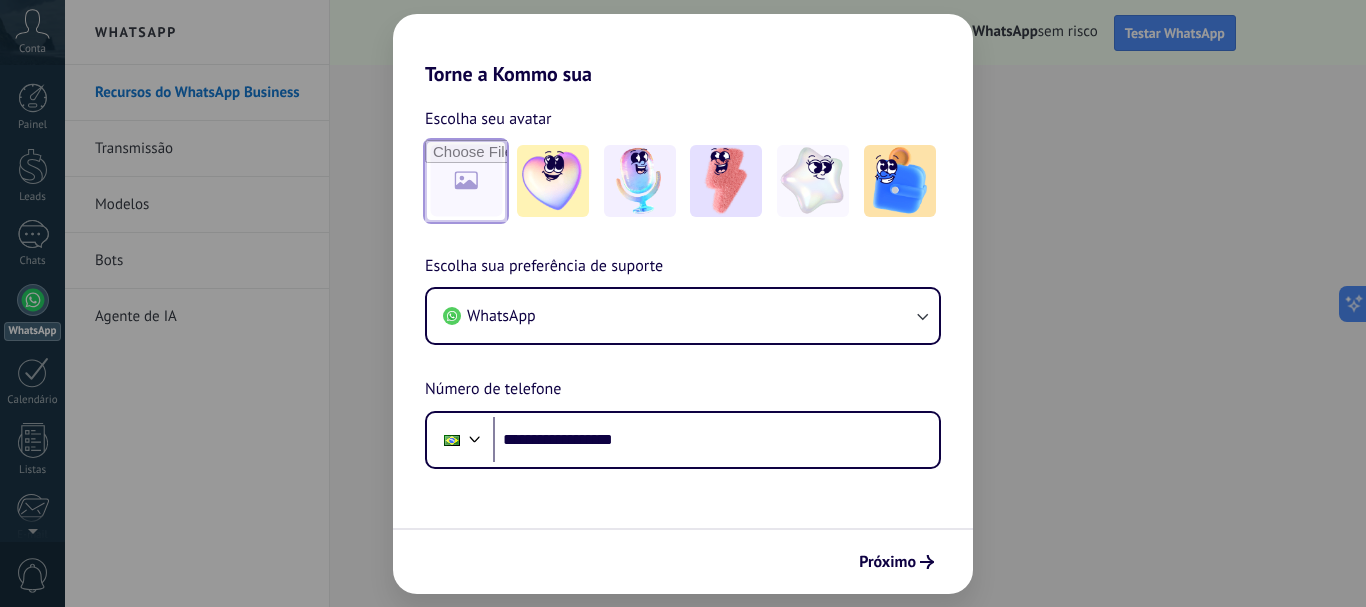 scroll, scrollTop: 0, scrollLeft: 0, axis: both 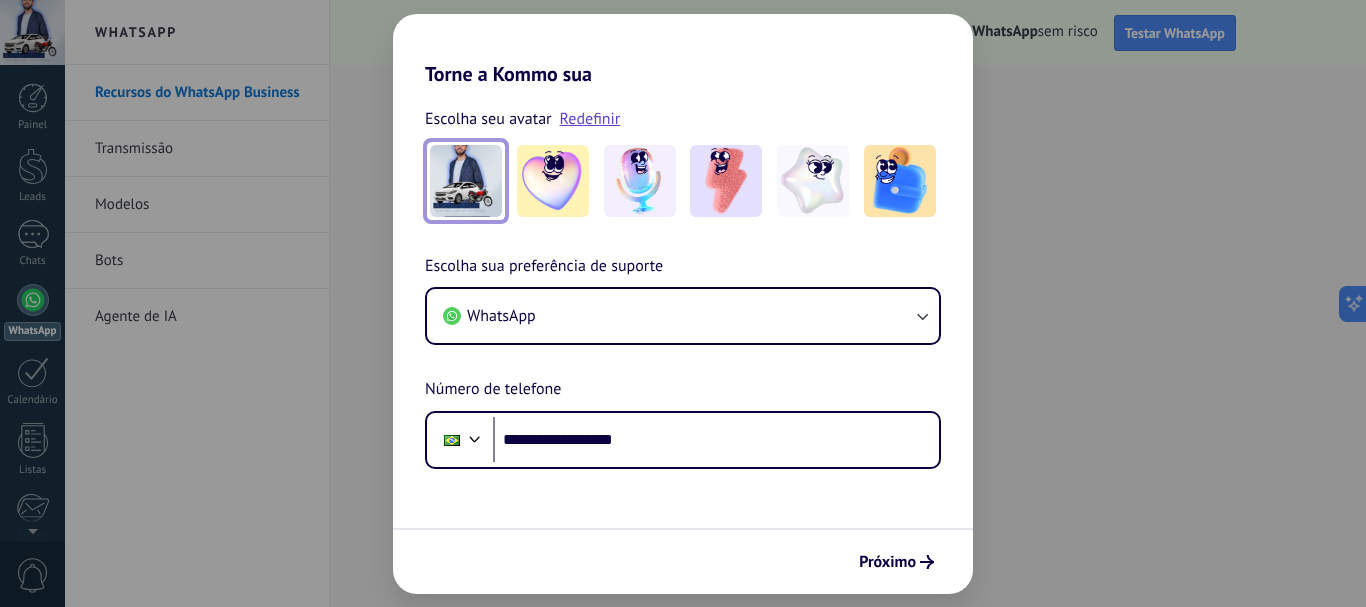 click at bounding box center (466, 181) 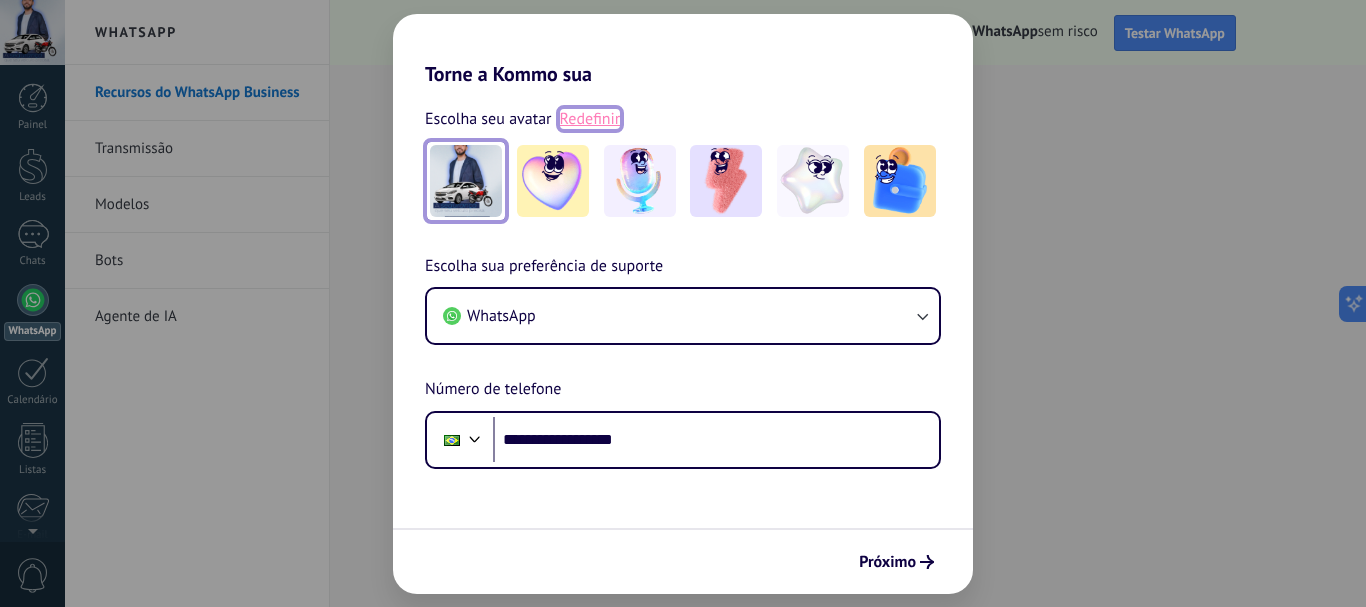 click on "Redefinir" at bounding box center [590, 119] 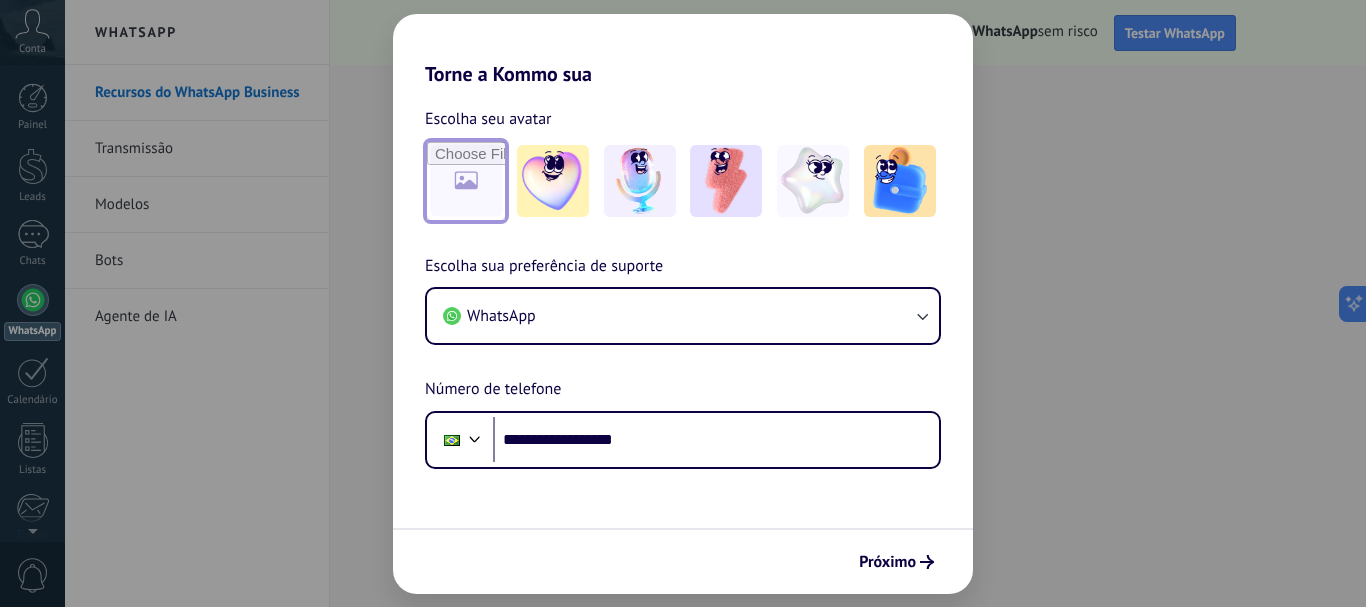 click at bounding box center (466, 181) 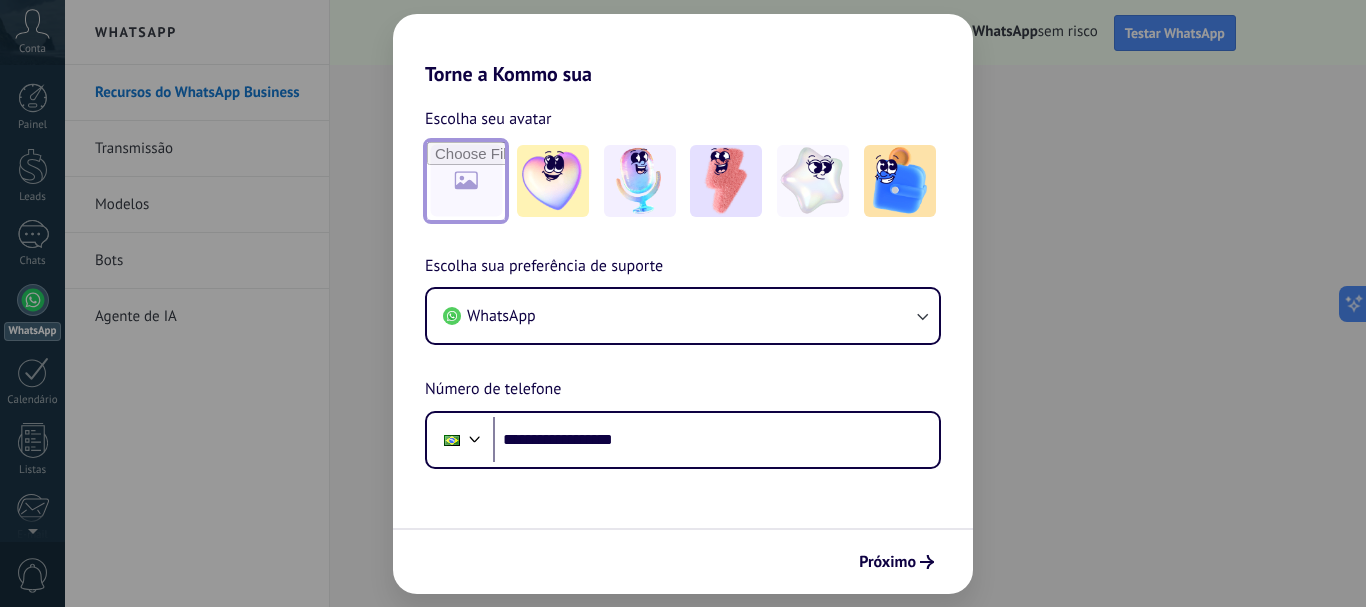 type on "**********" 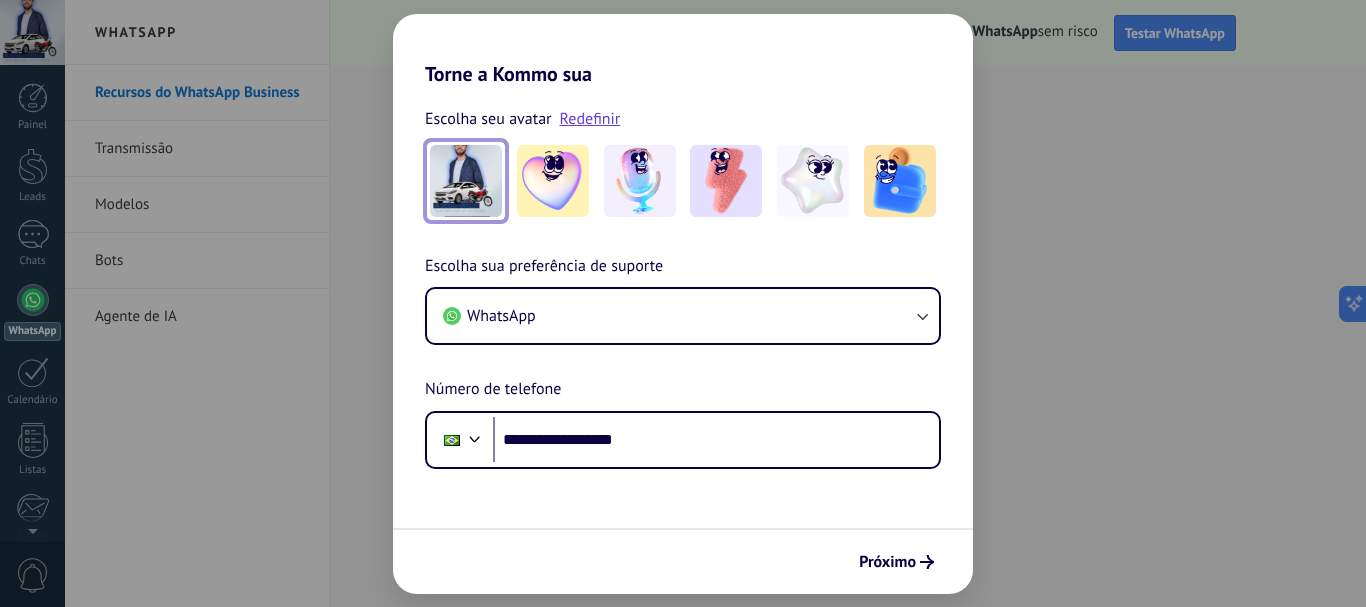 click at bounding box center [466, 181] 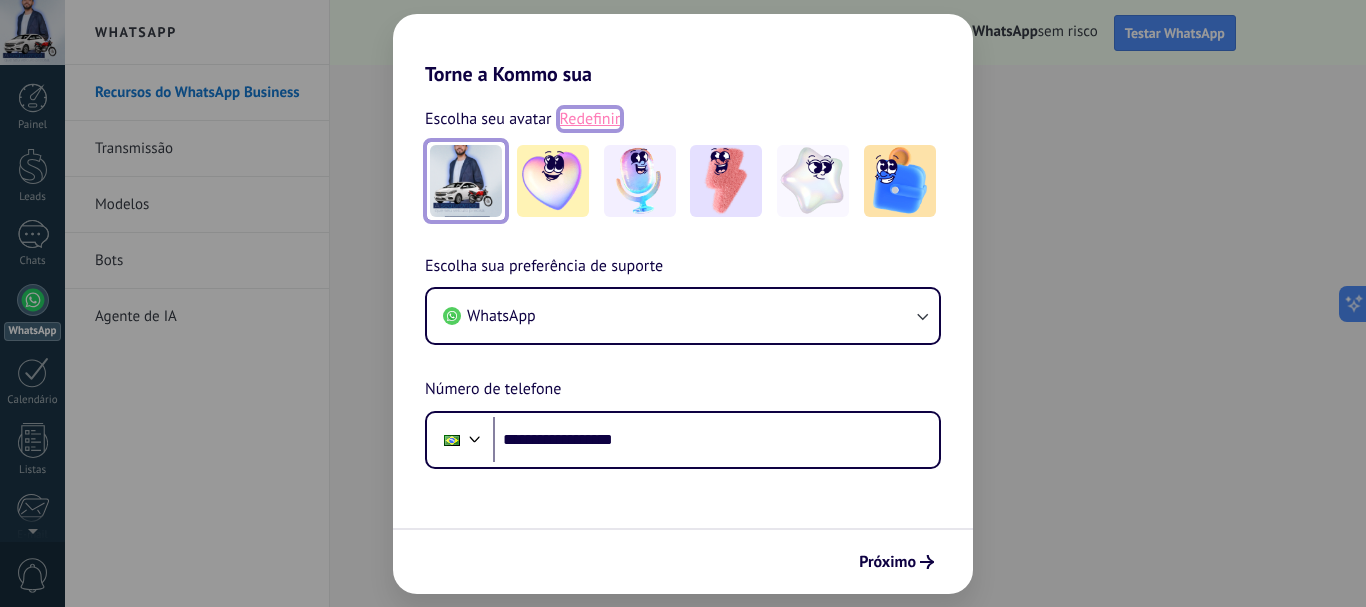 click on "Redefinir" at bounding box center [590, 119] 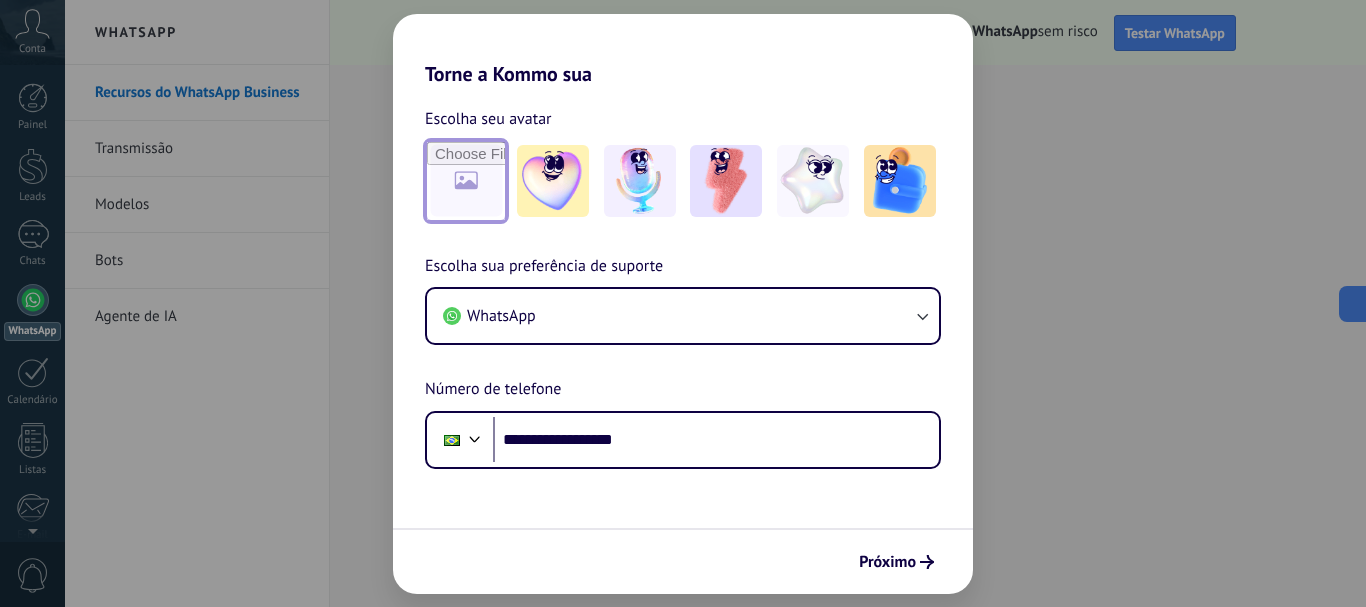 click at bounding box center (466, 181) 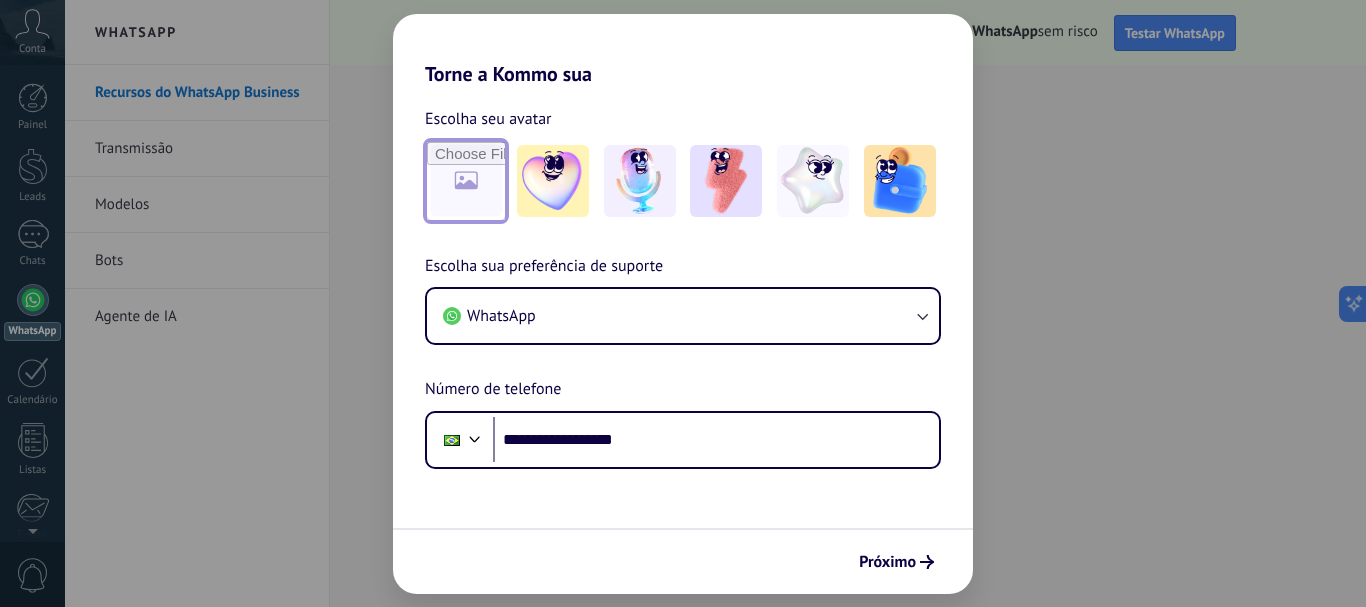 type on "**********" 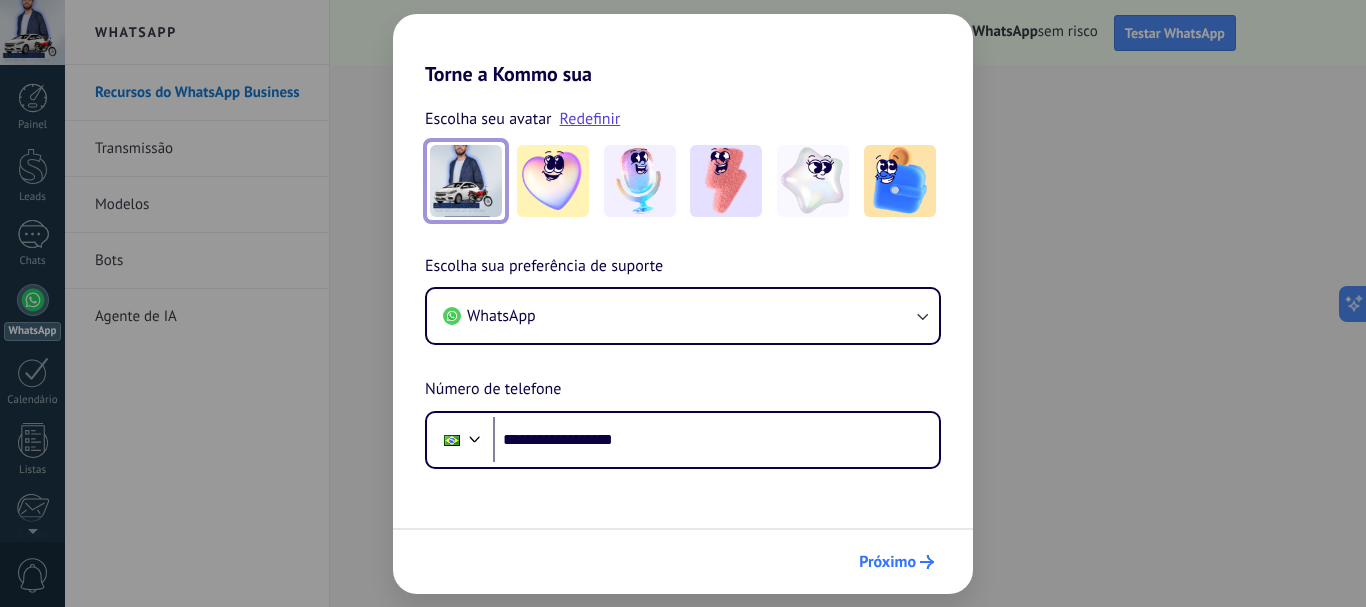 click on "Próximo" at bounding box center [896, 562] 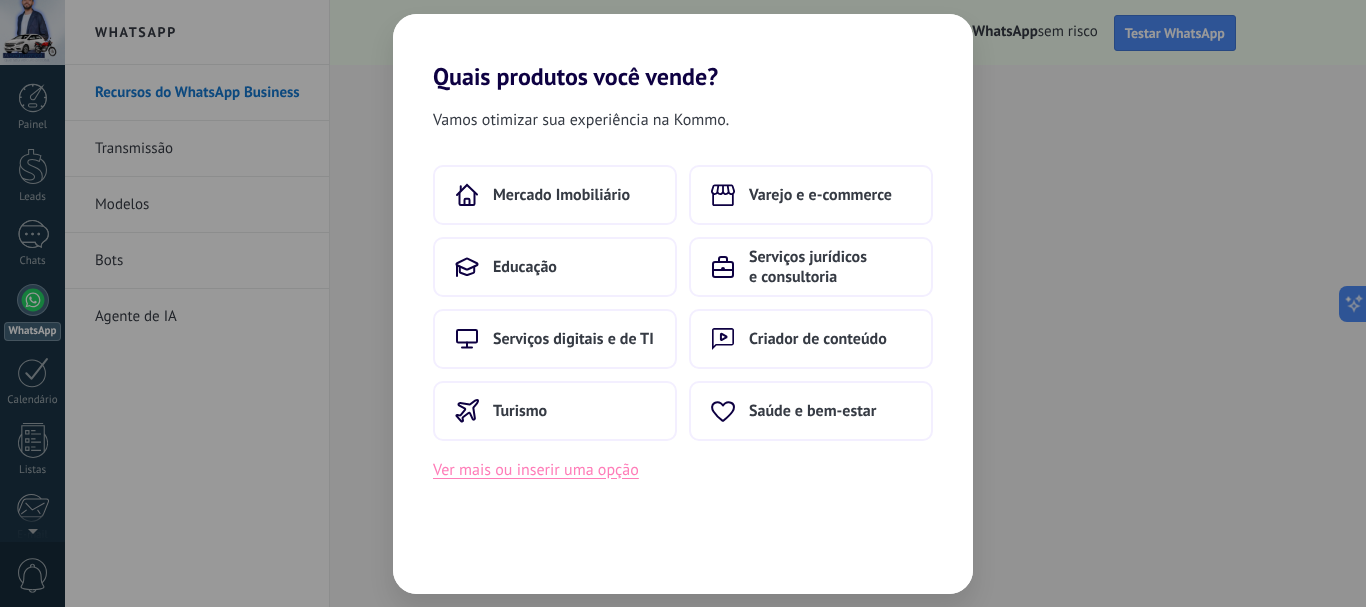 click on "Ver mais ou inserir uma opção" at bounding box center [536, 470] 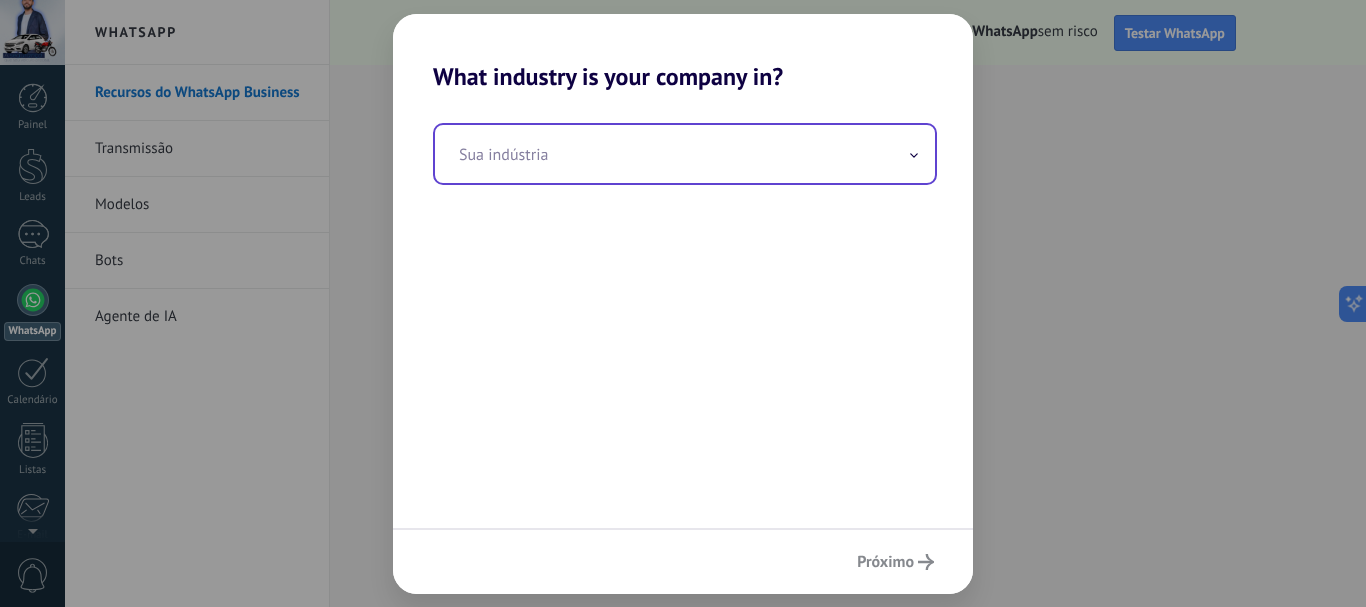 click at bounding box center (685, 154) 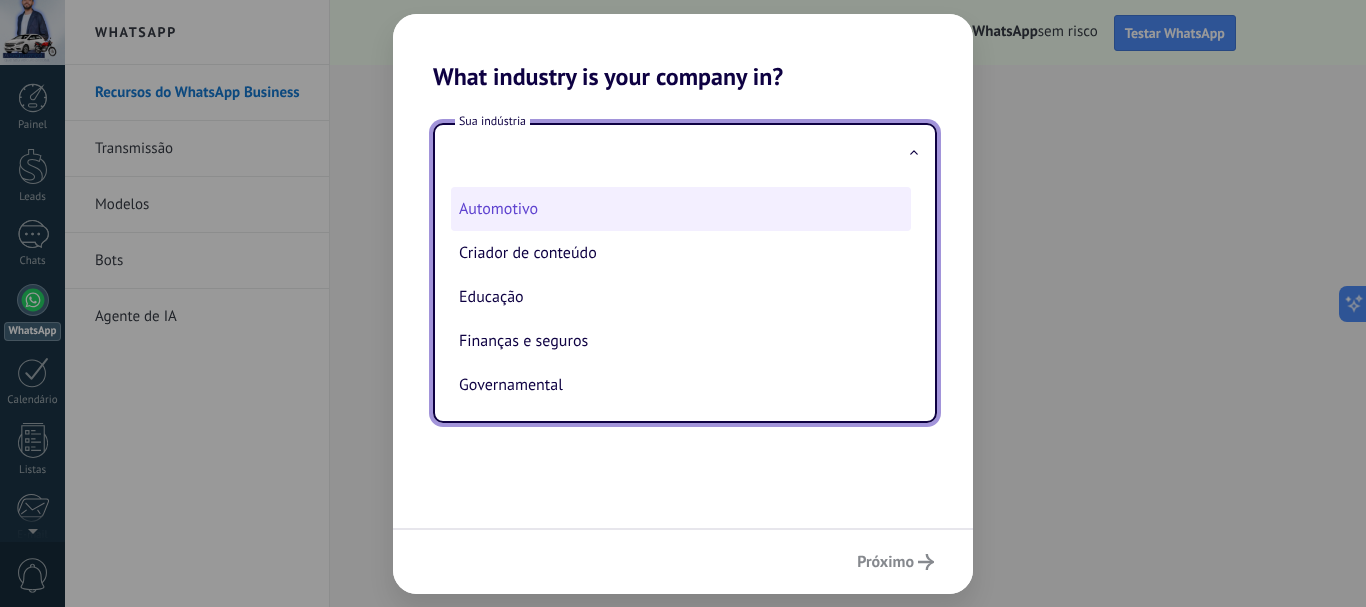 click on "Automotivo" at bounding box center (681, 209) 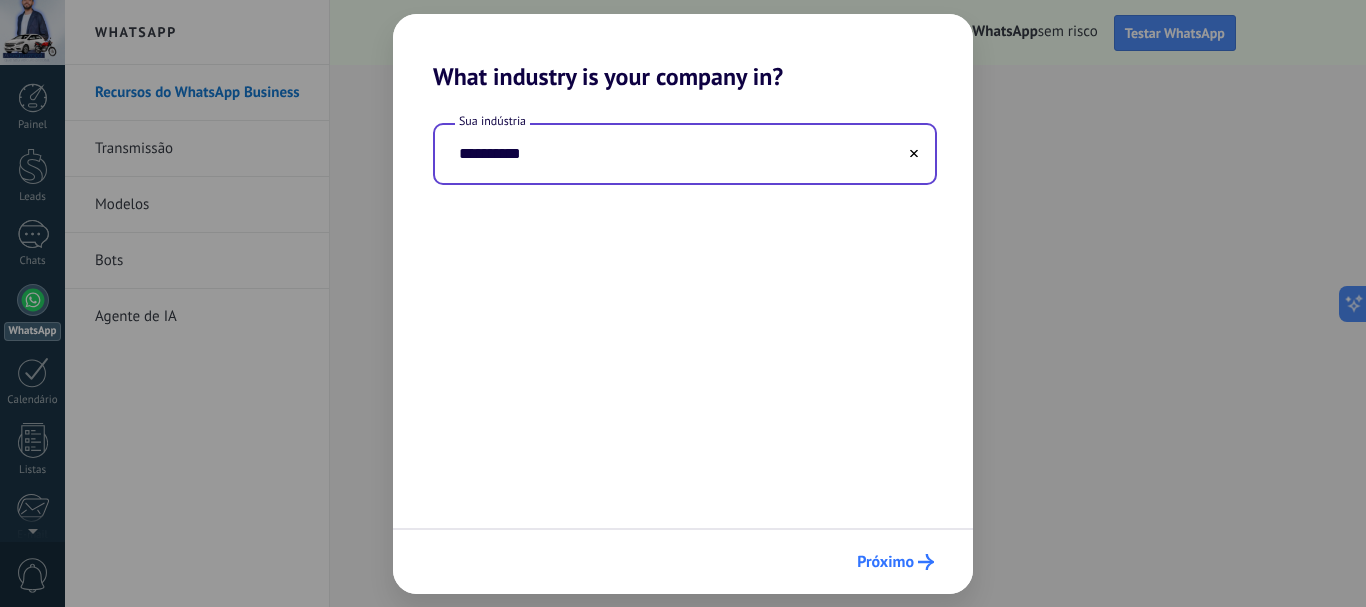 click on "Próximo" at bounding box center [895, 562] 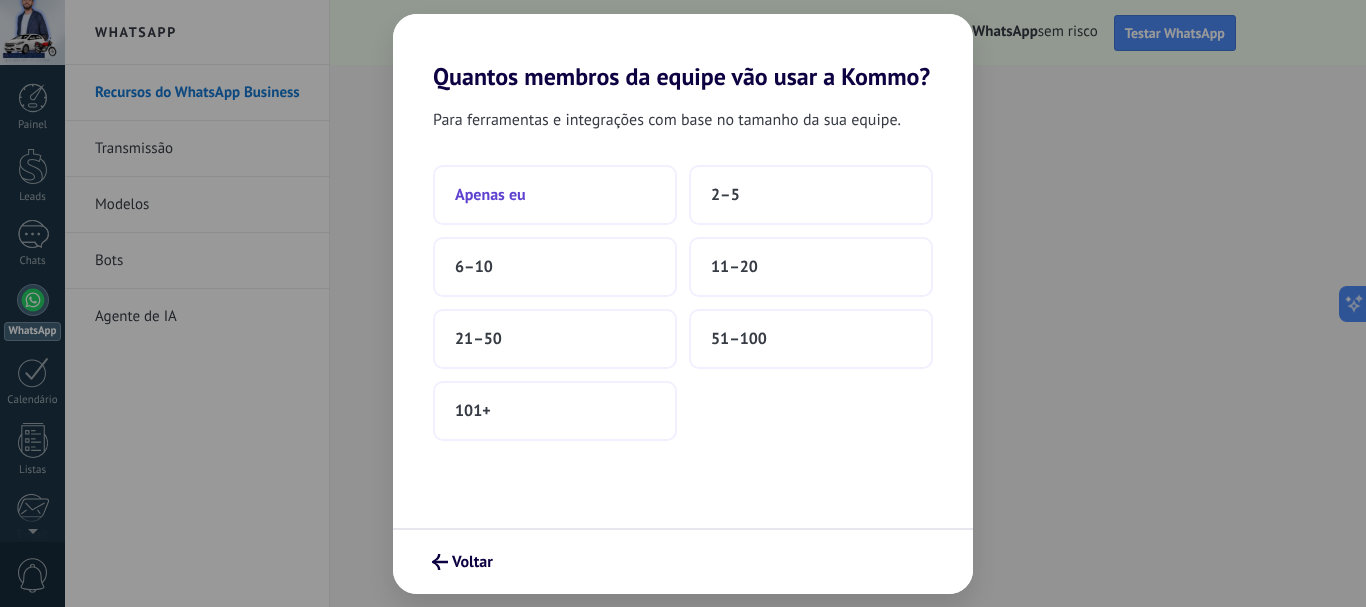 click on "Apenas eu" at bounding box center [490, 195] 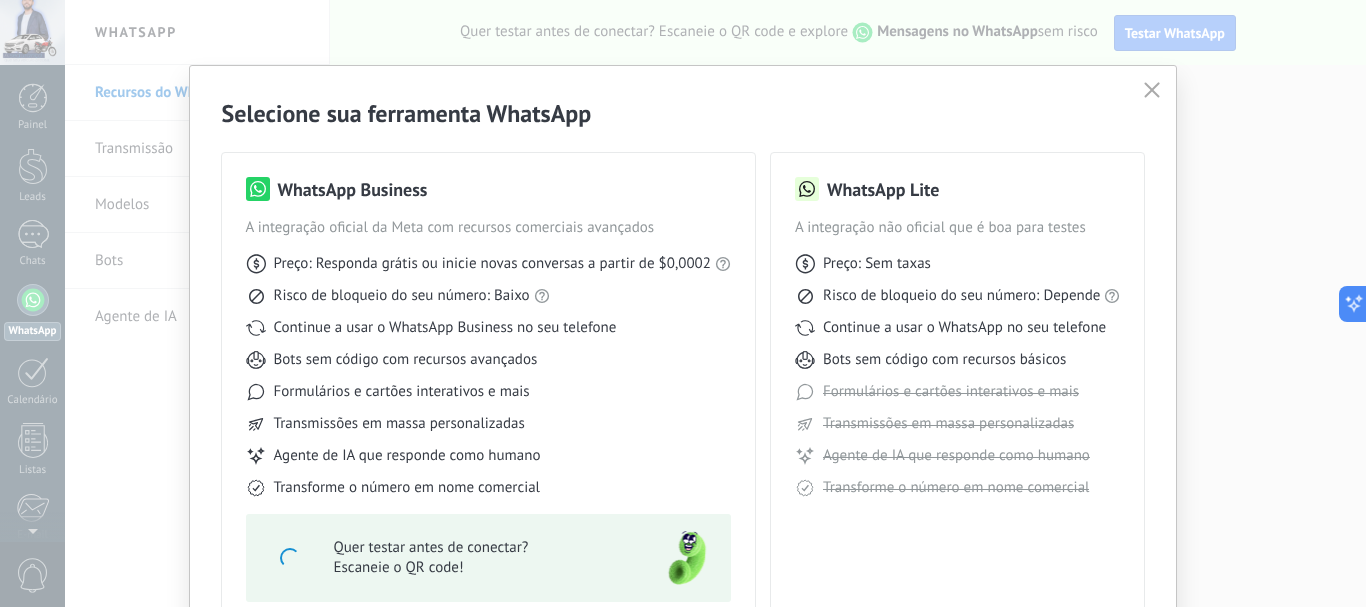 scroll, scrollTop: 100, scrollLeft: 0, axis: vertical 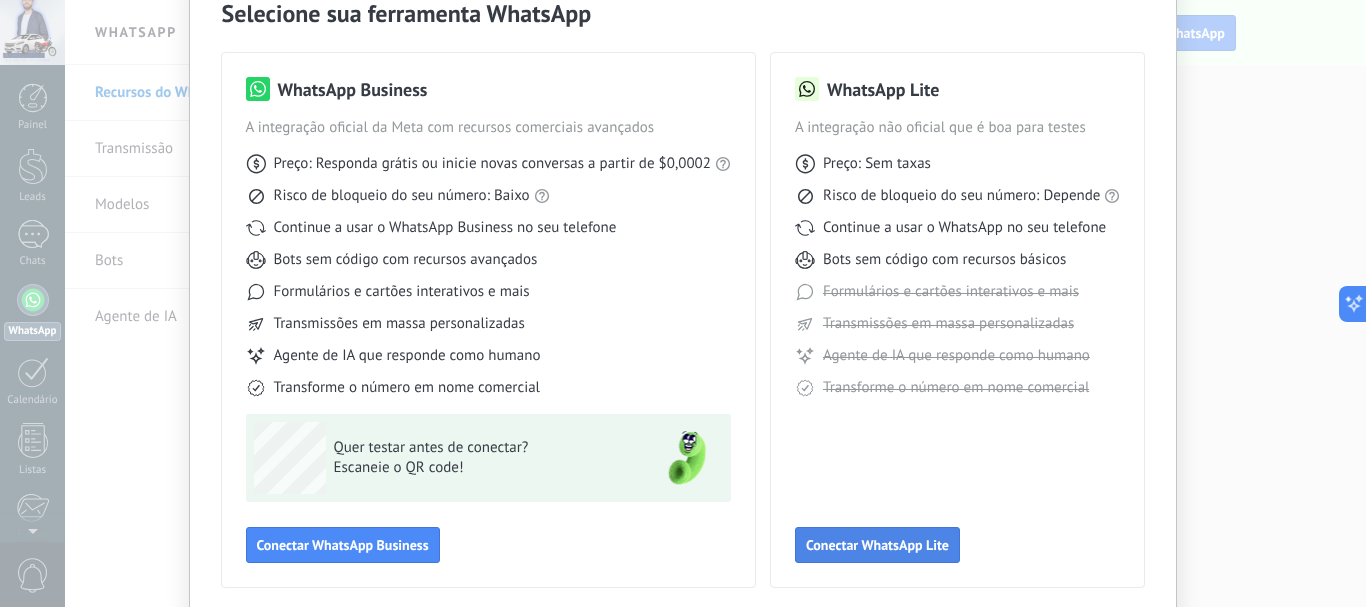 click on "Conectar WhatsApp Lite" at bounding box center (877, 545) 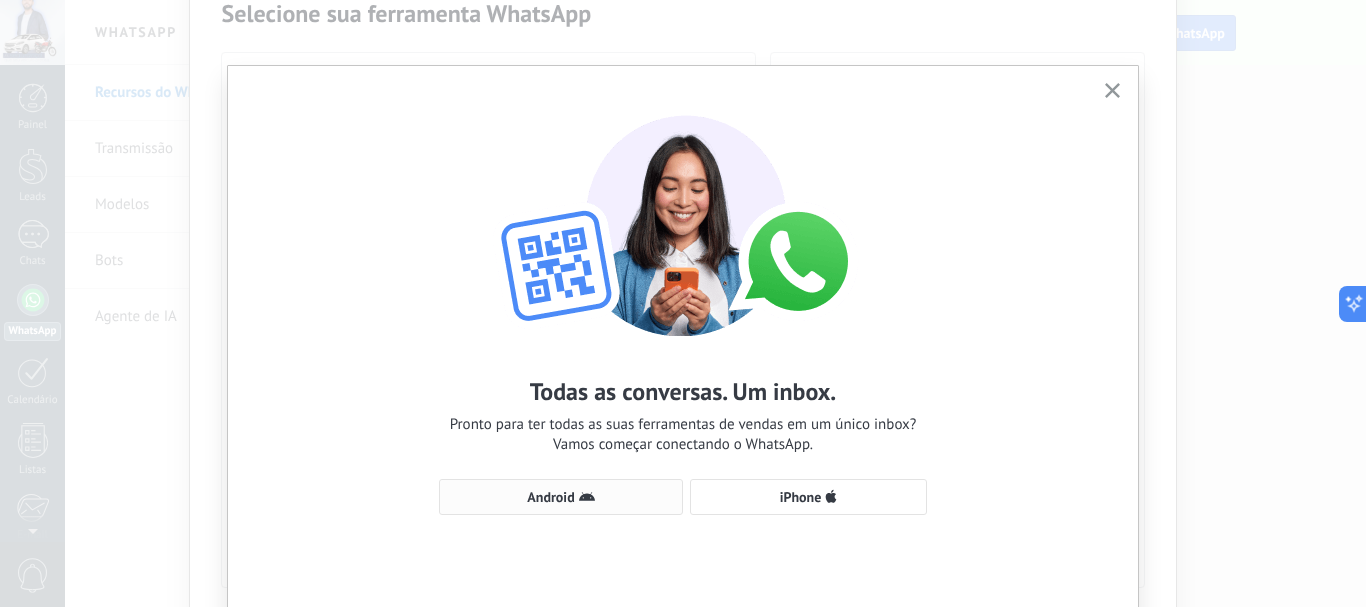 click on "Android" at bounding box center (561, 497) 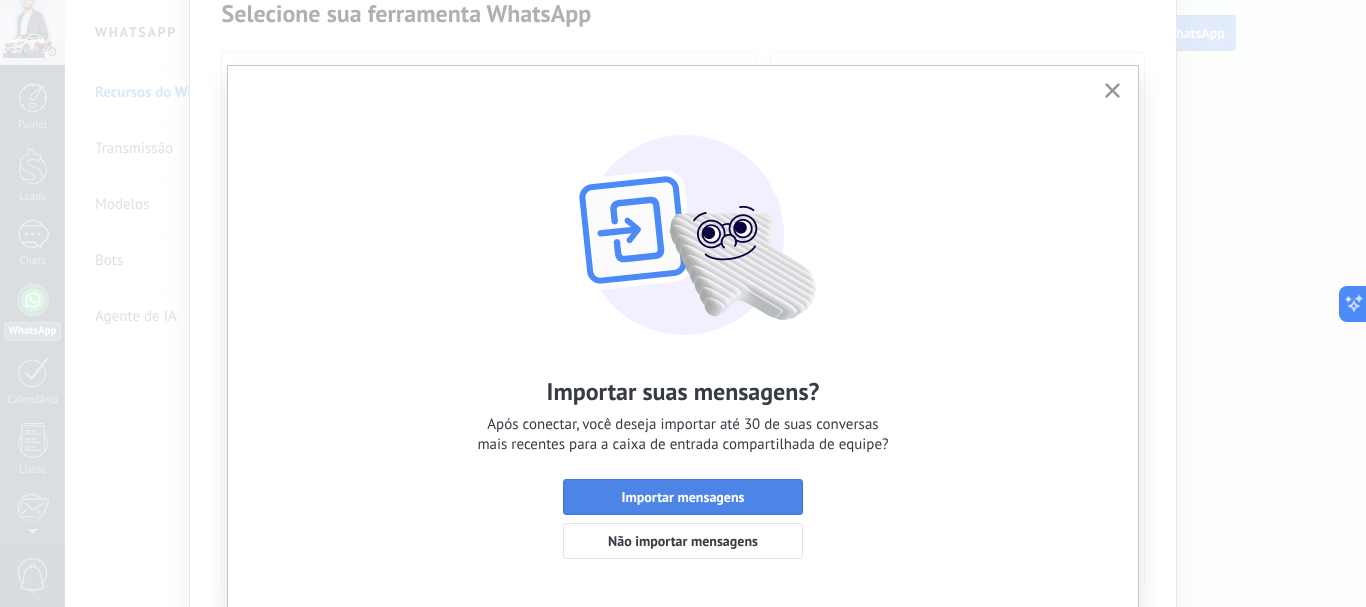 click on "Importar mensagens" at bounding box center [683, 497] 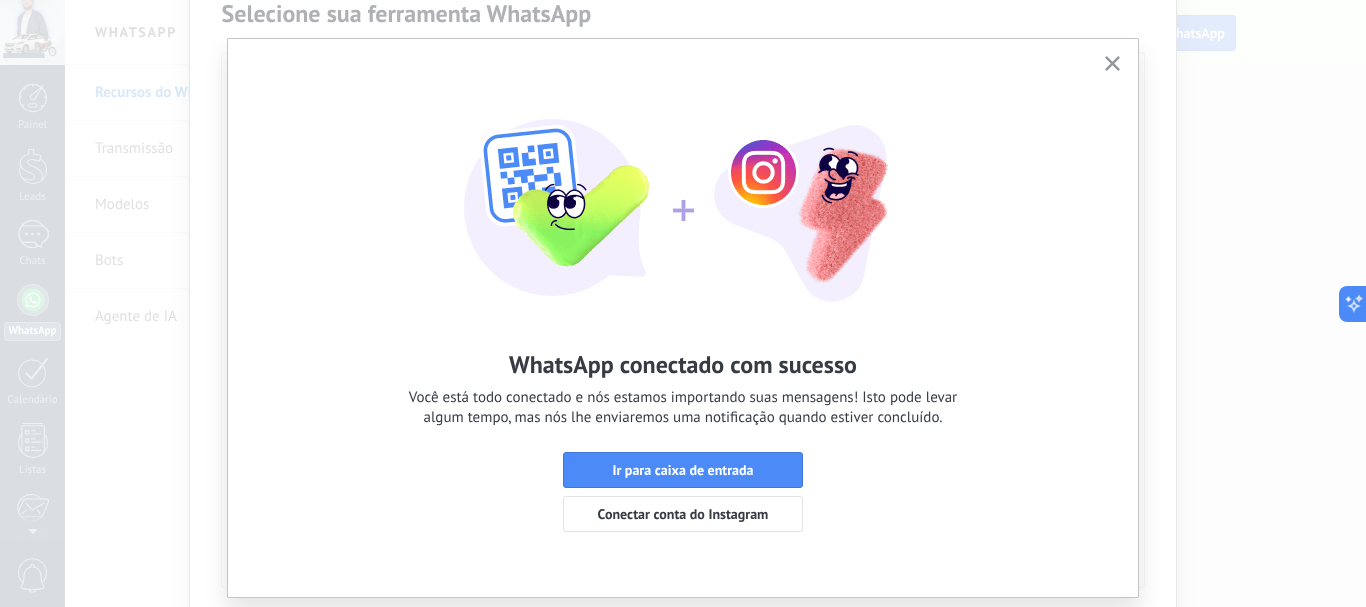 scroll, scrollTop: 0, scrollLeft: 0, axis: both 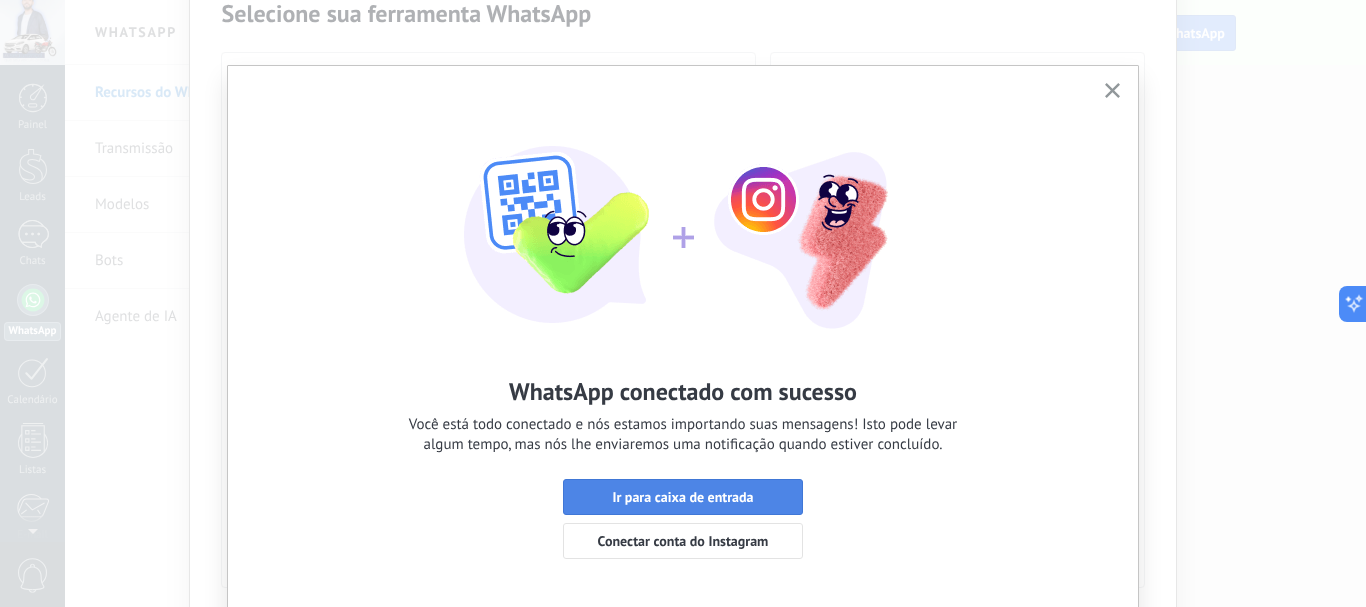click on "Ir para caixa de entrada" at bounding box center (683, 497) 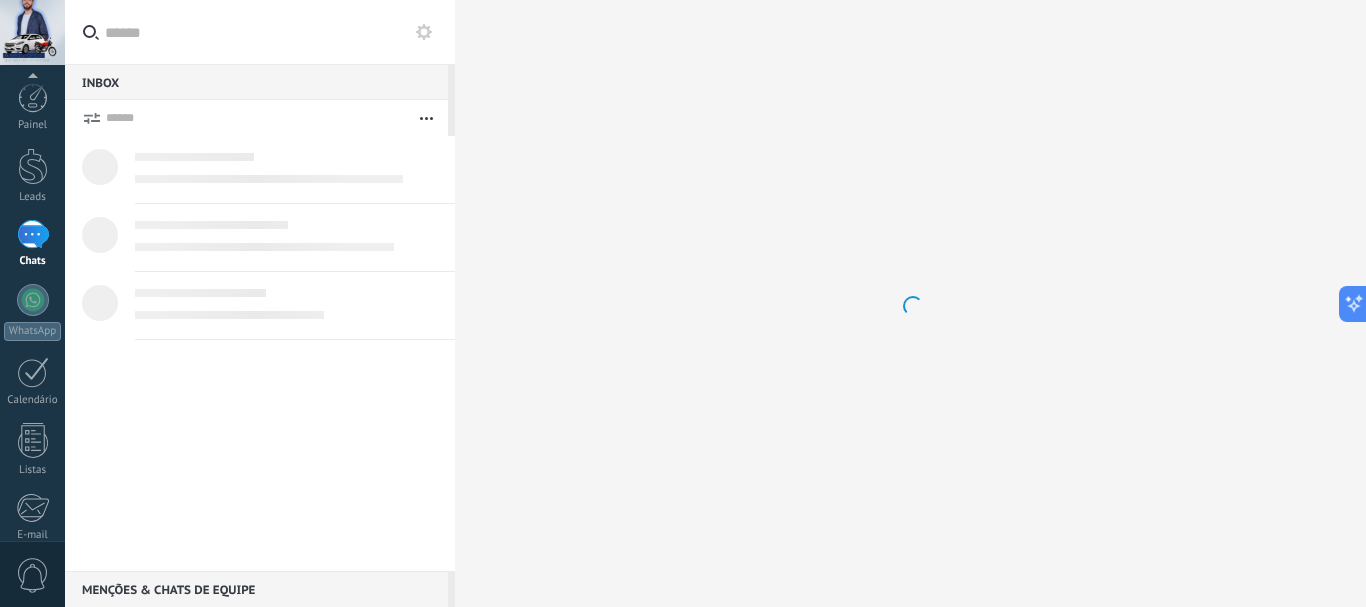 scroll, scrollTop: 0, scrollLeft: 0, axis: both 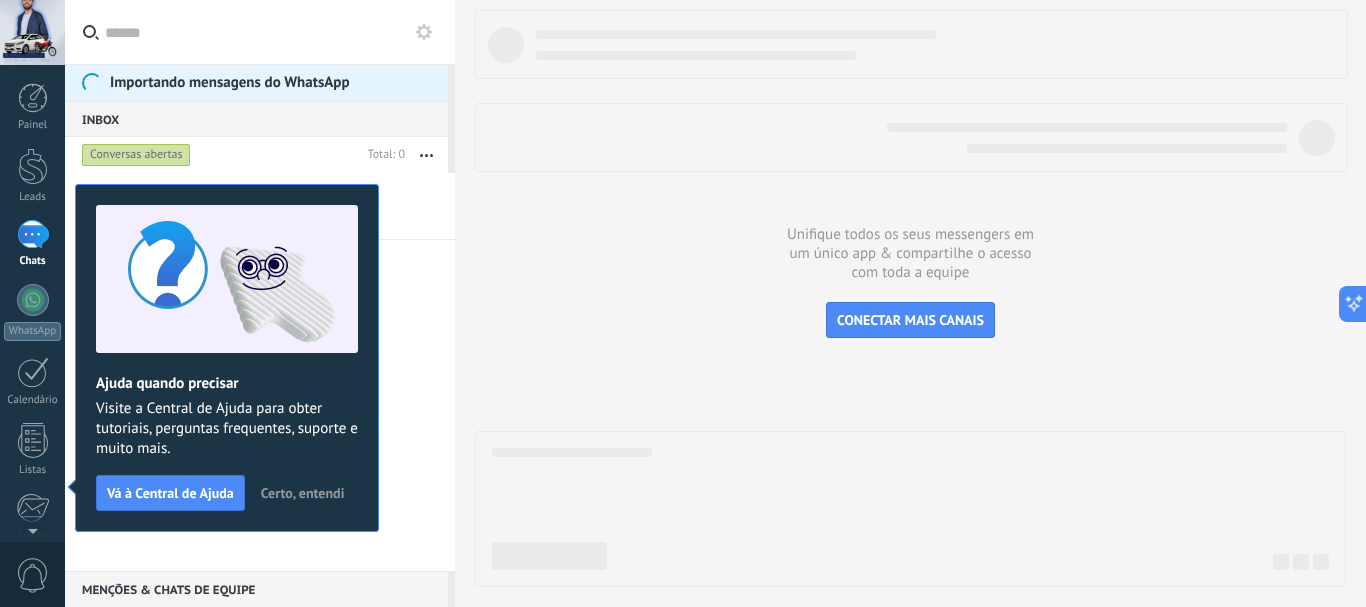 click on "Certo, entendi" at bounding box center (303, 493) 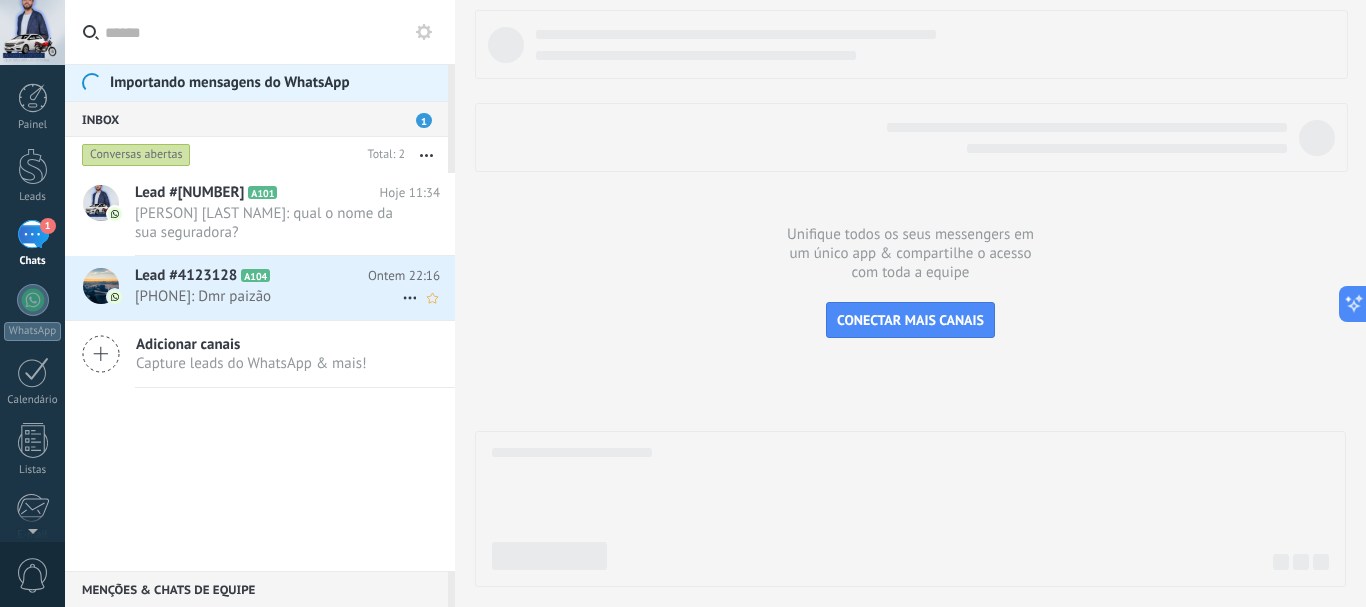 click on "[PHONE]: Dmr paizão" at bounding box center (268, 296) 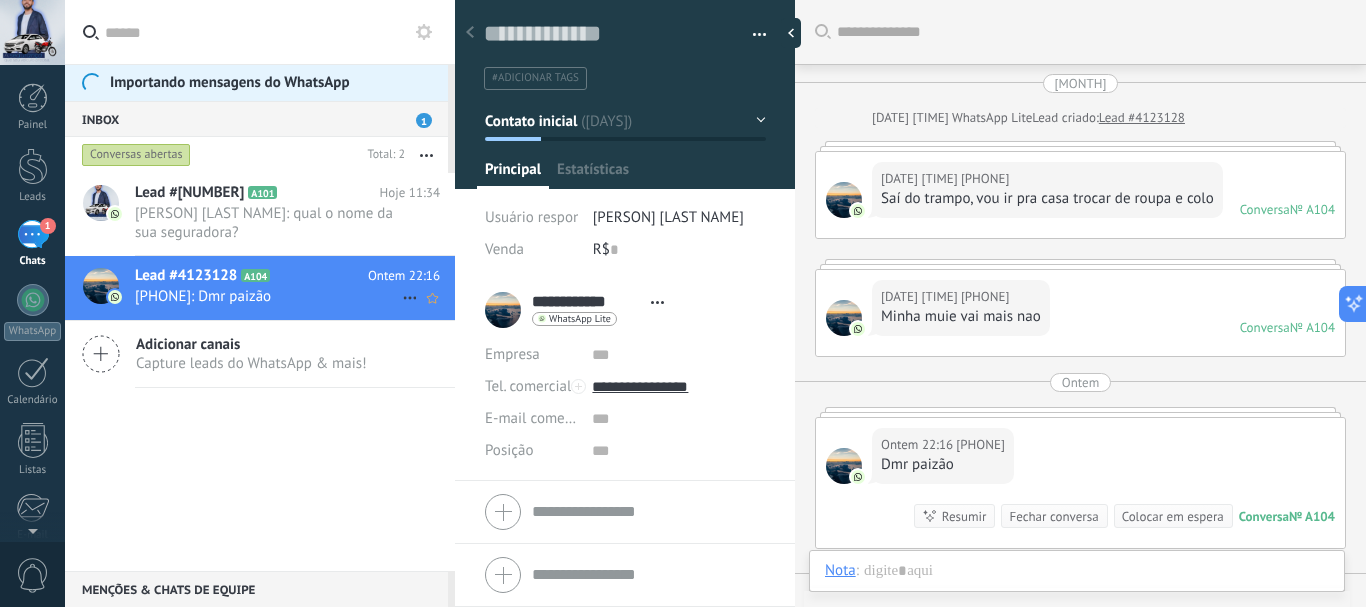 scroll, scrollTop: 30, scrollLeft: 0, axis: vertical 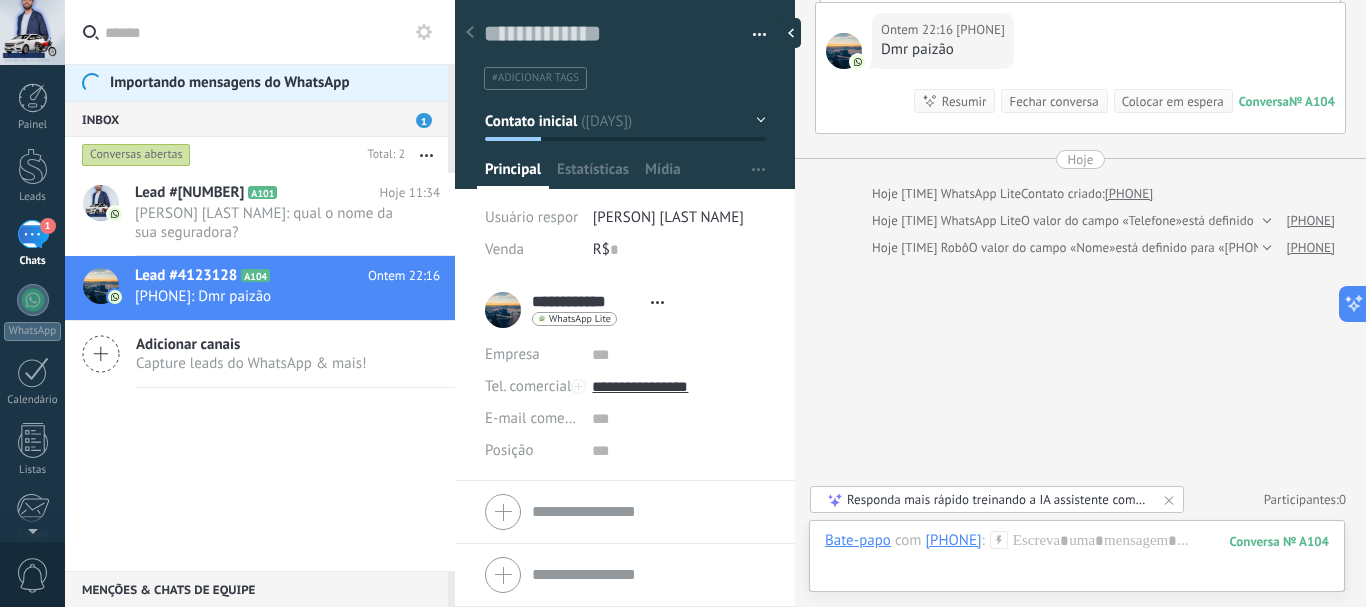 click on "Lead #[NUMBER]
A[NUMBER]
Hoje [TIME]
[PERSON] [LAST NAME]: qual o nome da sua seguradora?
Lead #[NUMBER]
A[NUMBER]" at bounding box center (260, 372) 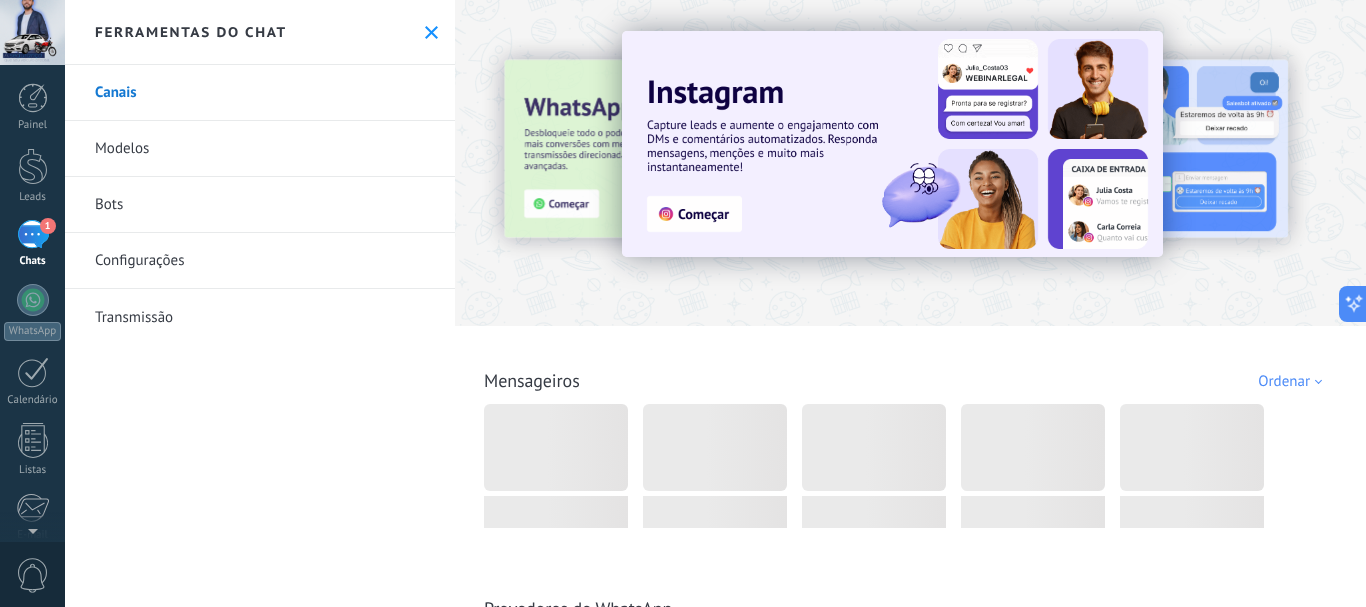 click on "Canais" at bounding box center (260, 93) 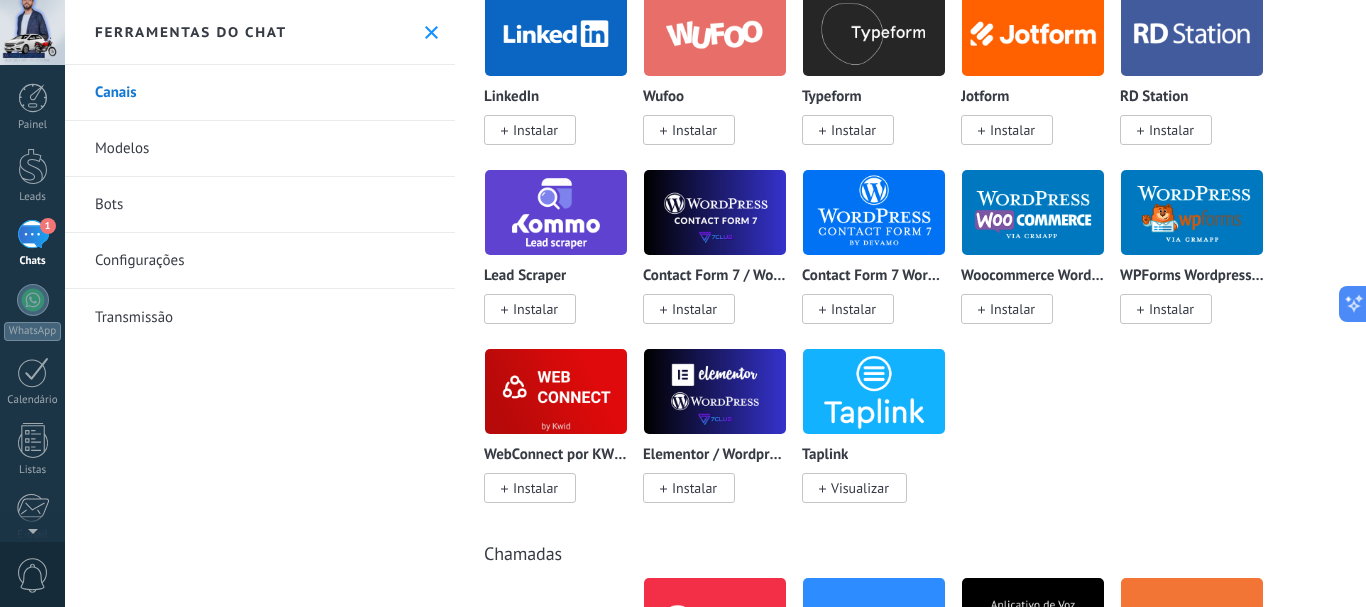 scroll, scrollTop: 1900, scrollLeft: 0, axis: vertical 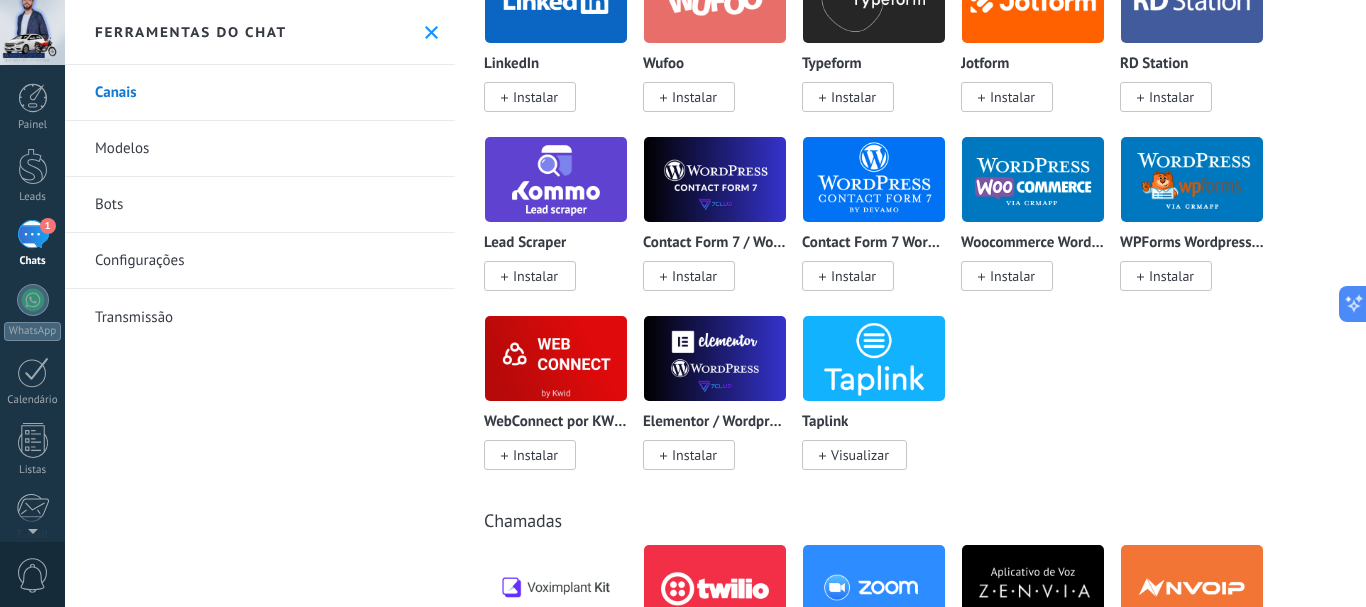 click on "Modelos" at bounding box center (260, 149) 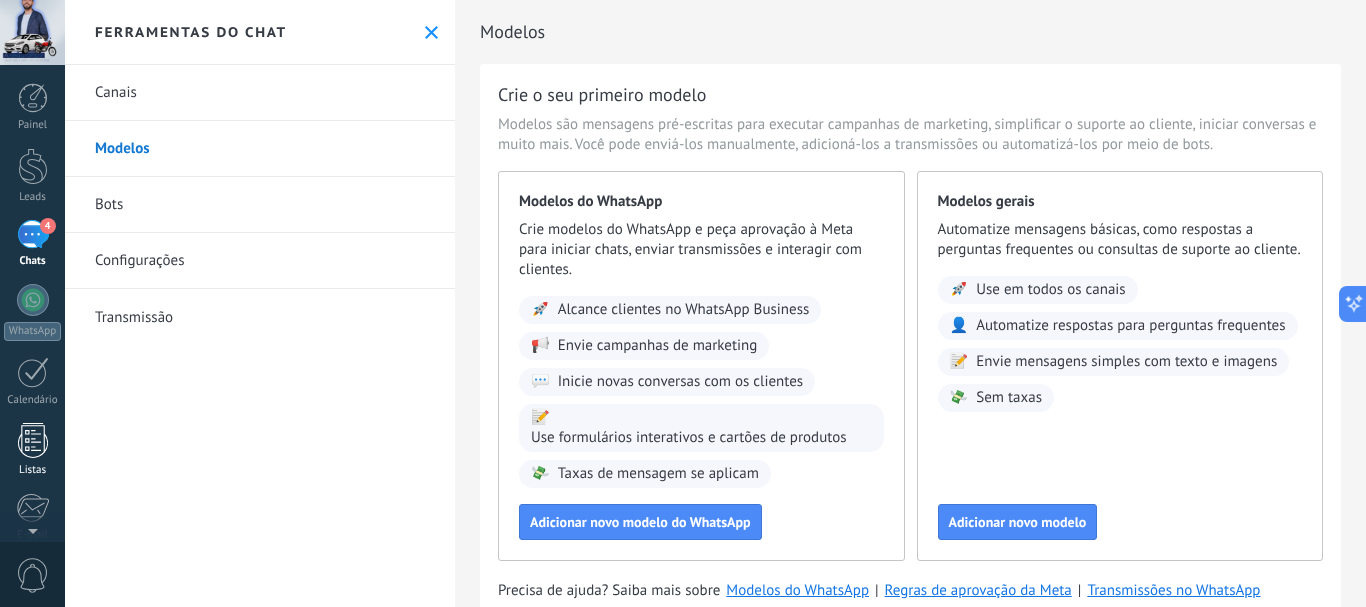 click at bounding box center (33, 440) 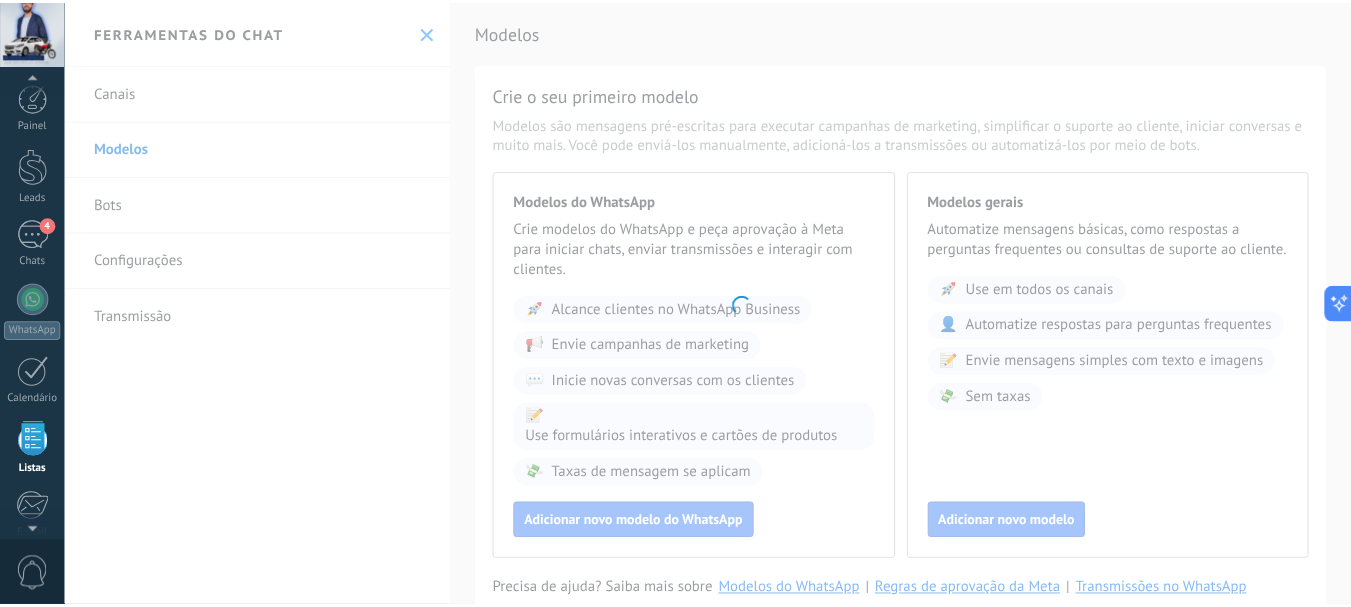 scroll, scrollTop: 124, scrollLeft: 0, axis: vertical 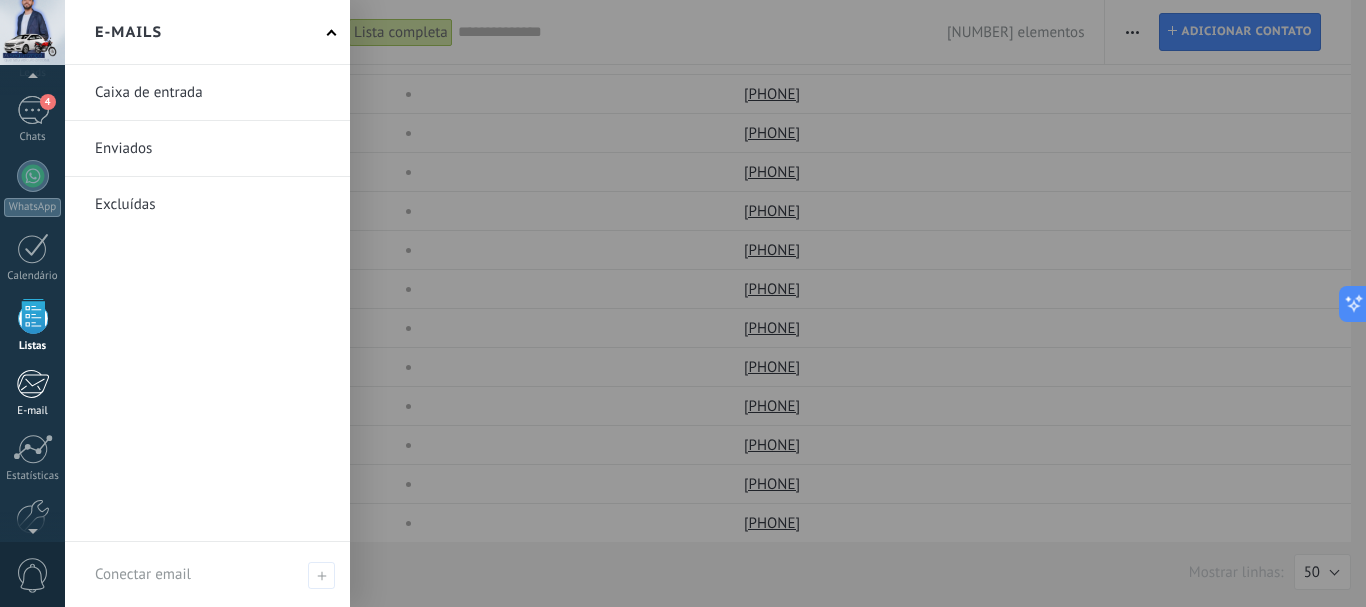 click at bounding box center (32, 384) 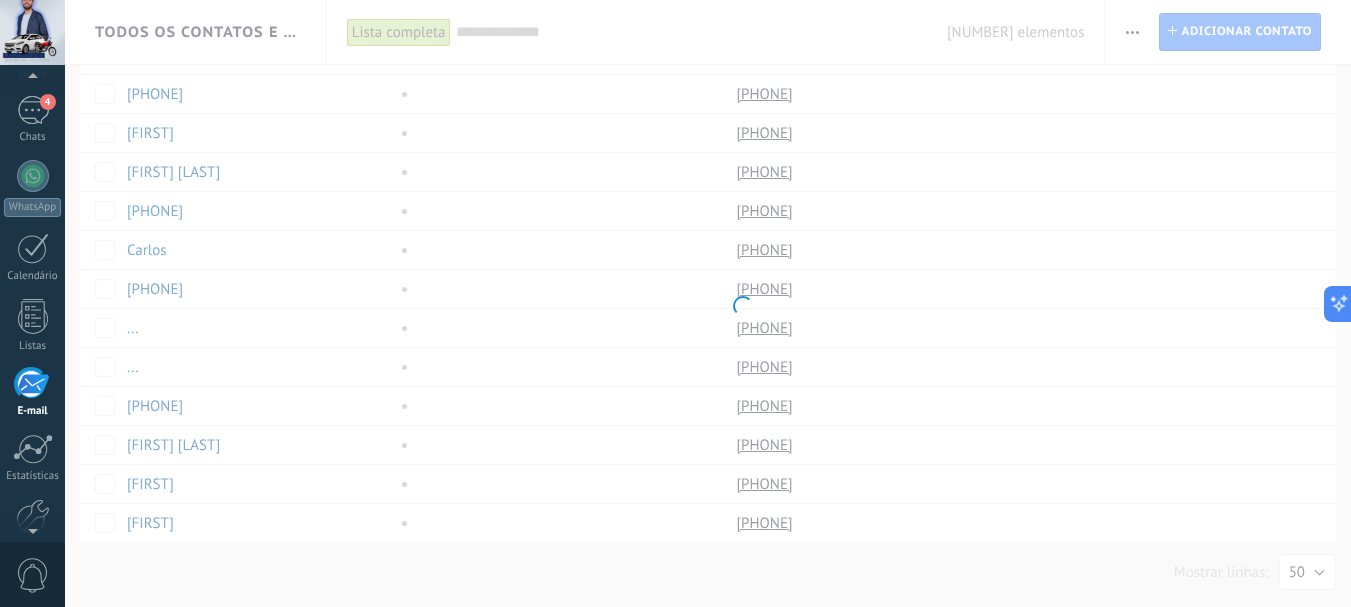 scroll, scrollTop: 194, scrollLeft: 0, axis: vertical 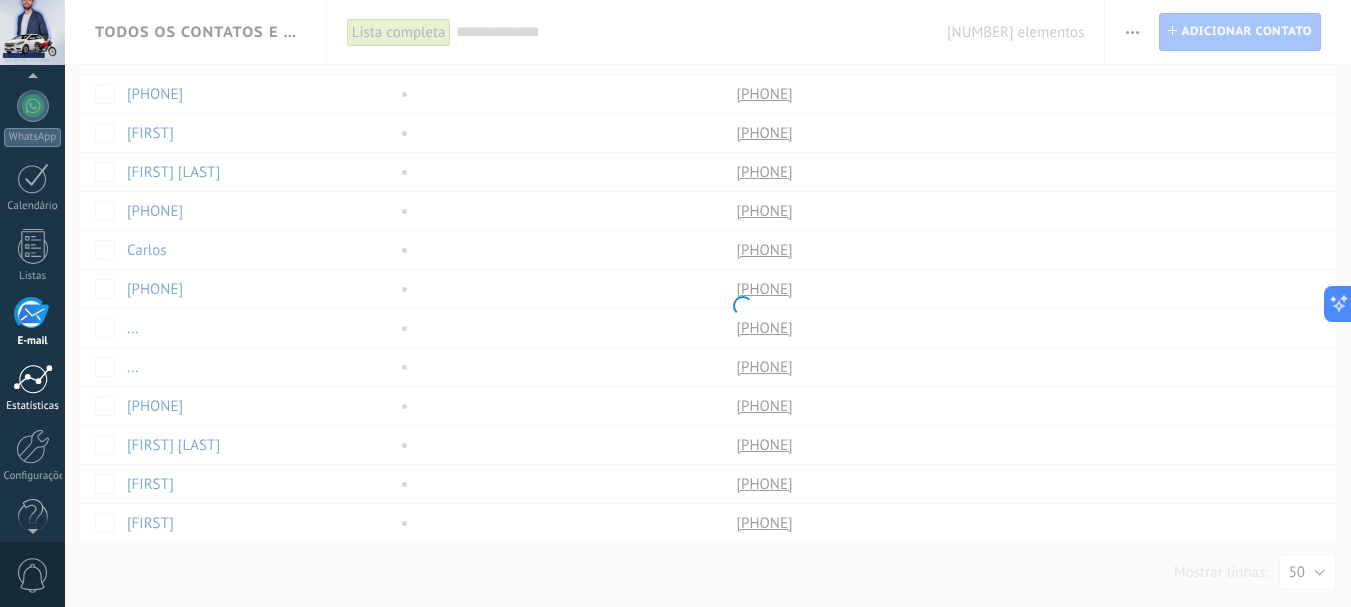 click on "Estatísticas" at bounding box center [33, 406] 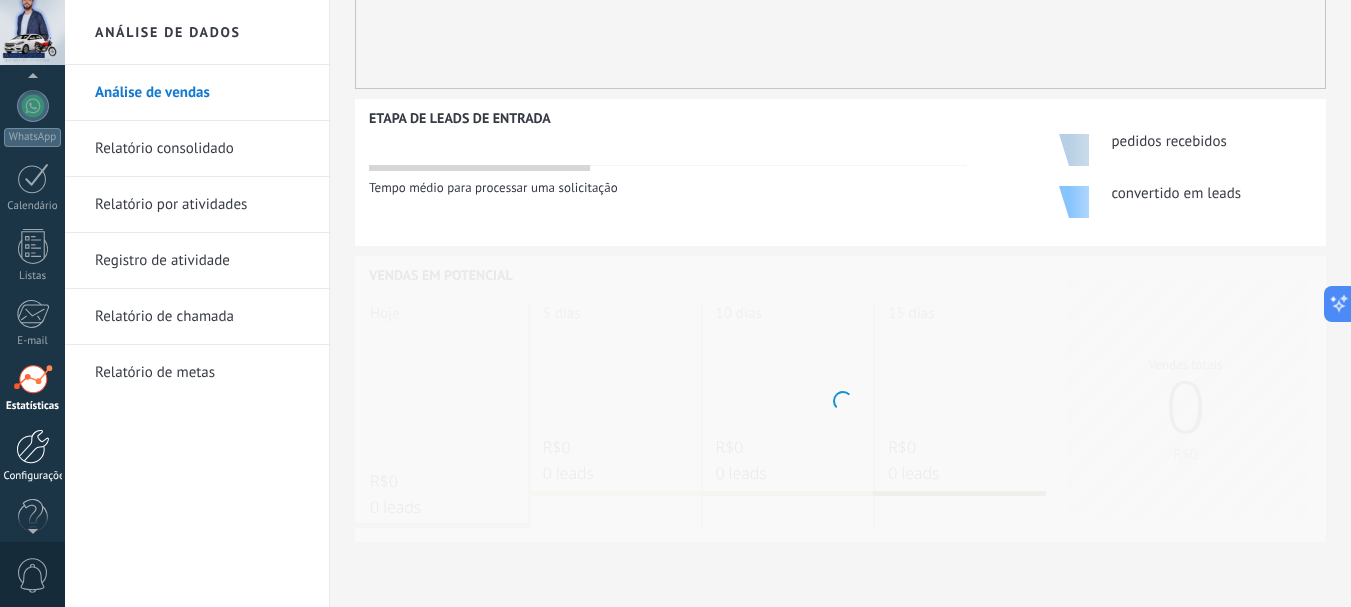 scroll, scrollTop: 0, scrollLeft: 0, axis: both 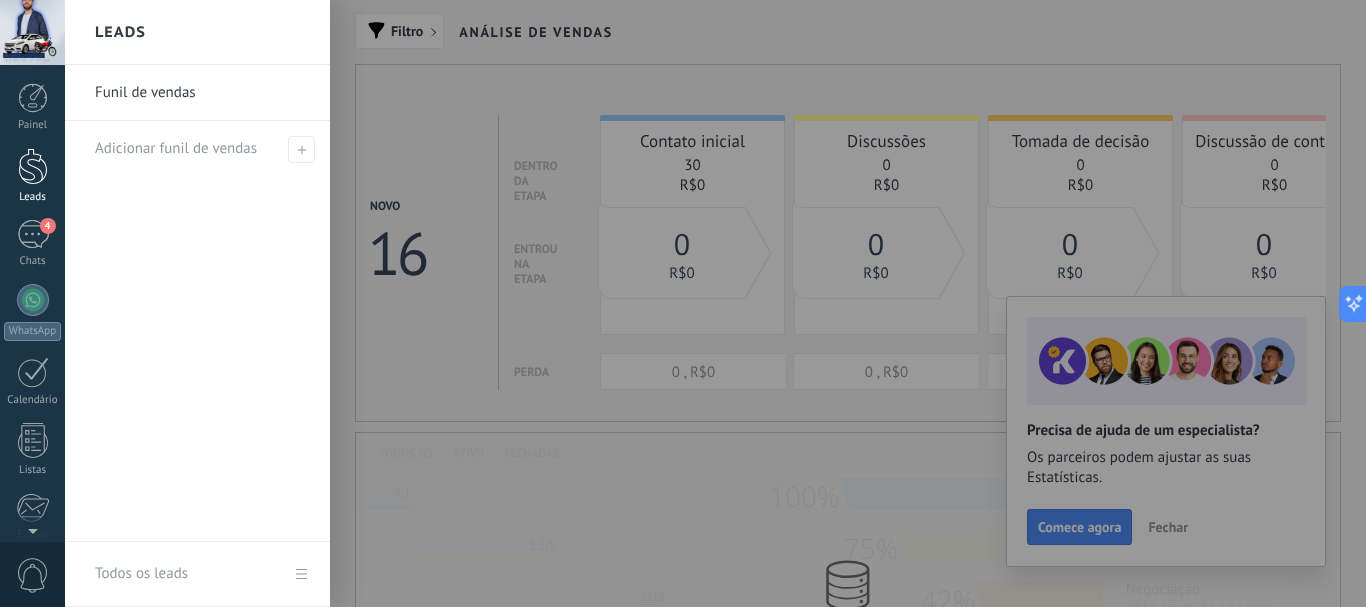 click at bounding box center (33, 166) 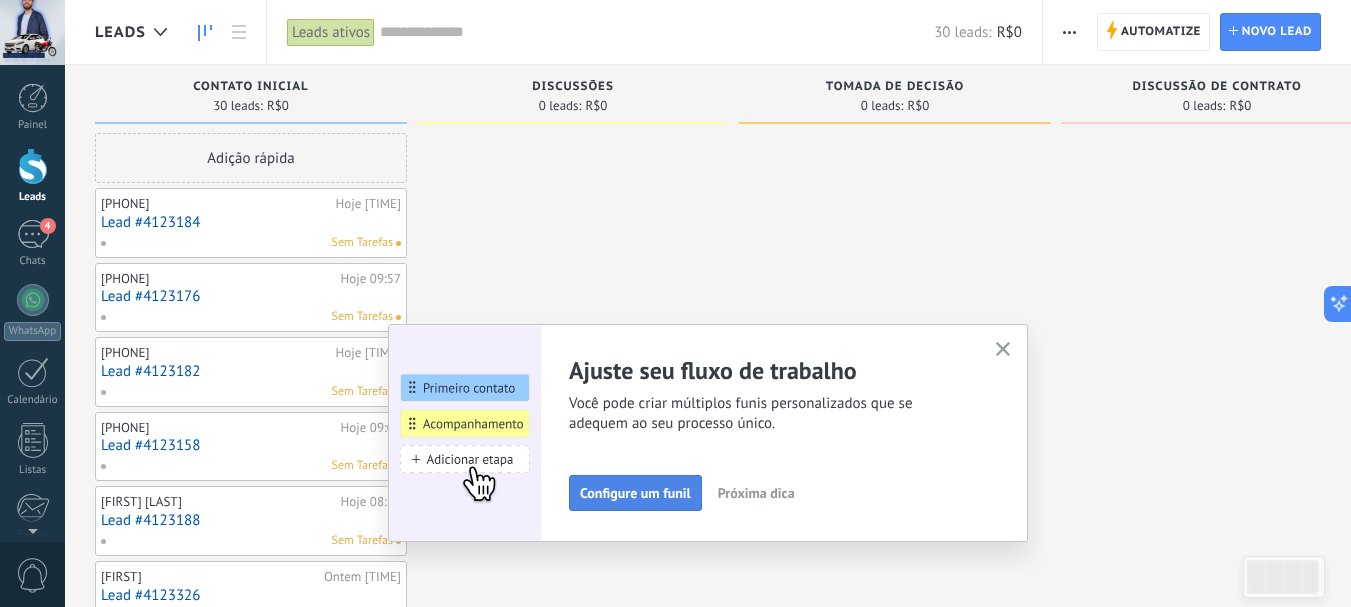 click on "Configure um funil" at bounding box center [635, 493] 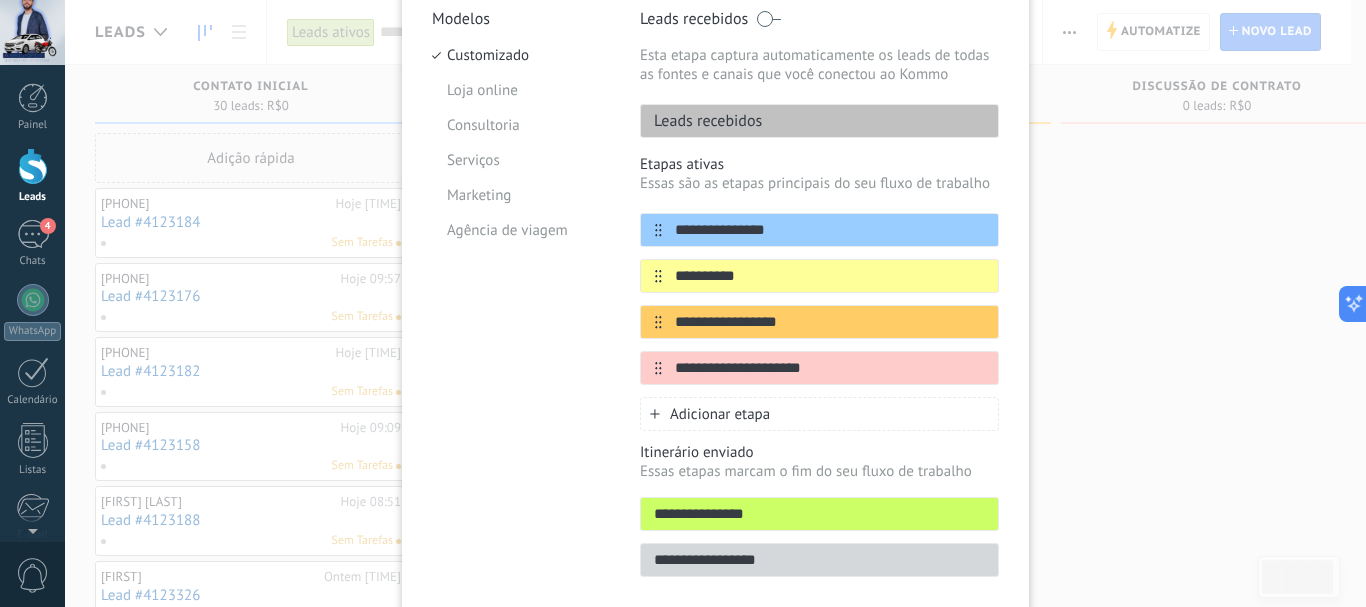 scroll, scrollTop: 277, scrollLeft: 0, axis: vertical 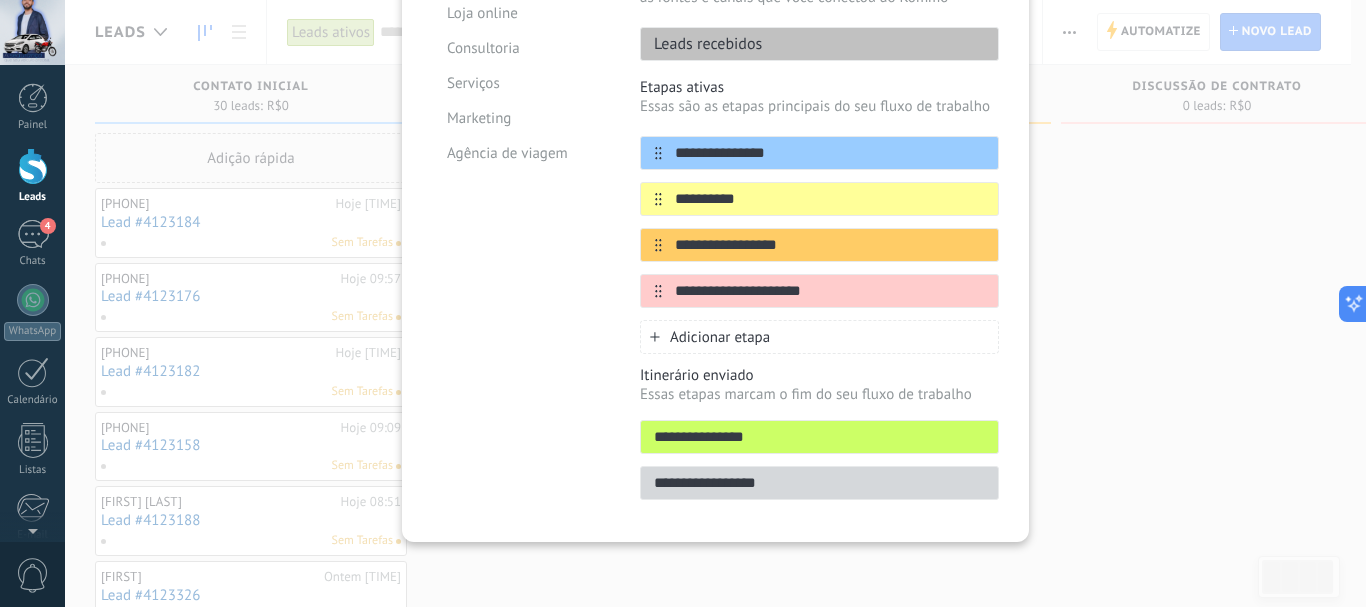 click on "**********" at bounding box center [715, 303] 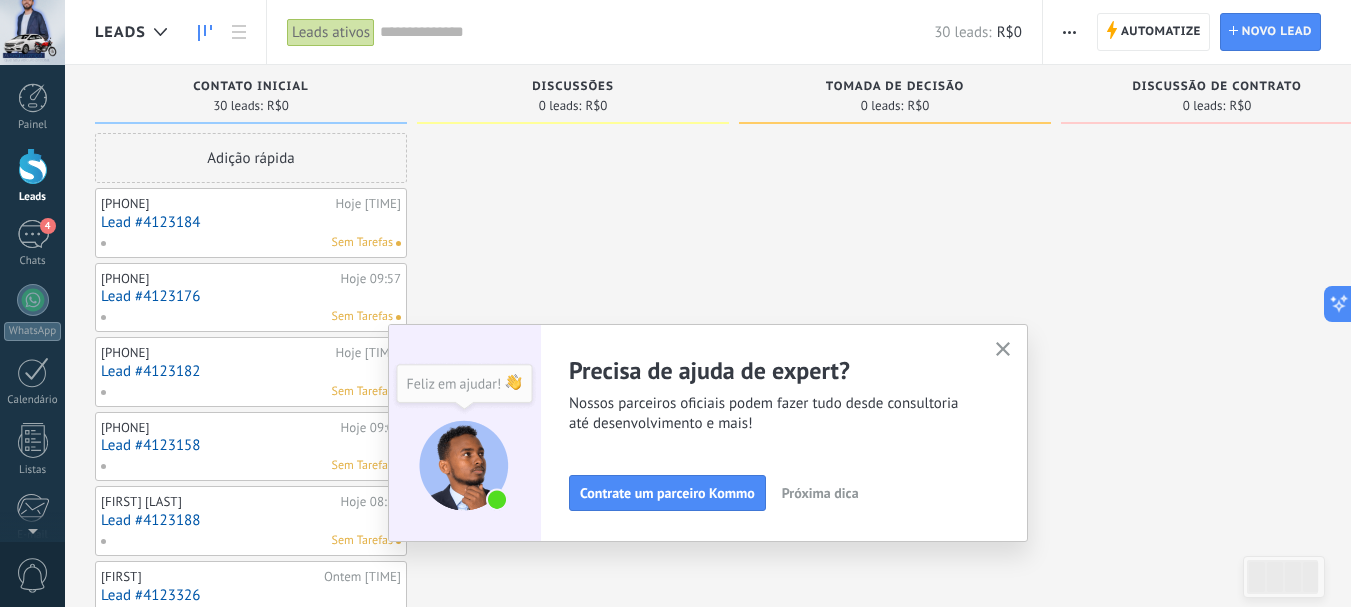 click on "[PHONE] Hoje [TIME] Lead #[NUMBER] Sem Tarefas" at bounding box center [251, 223] 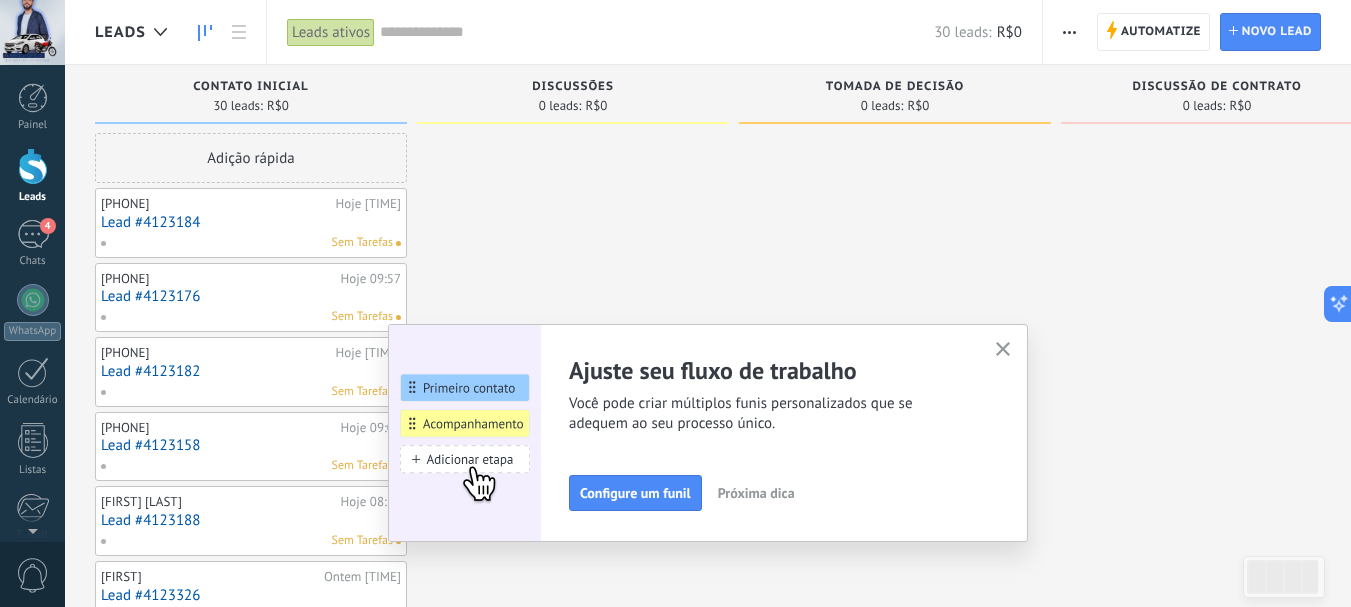 click on "Próxima dica" at bounding box center (756, 493) 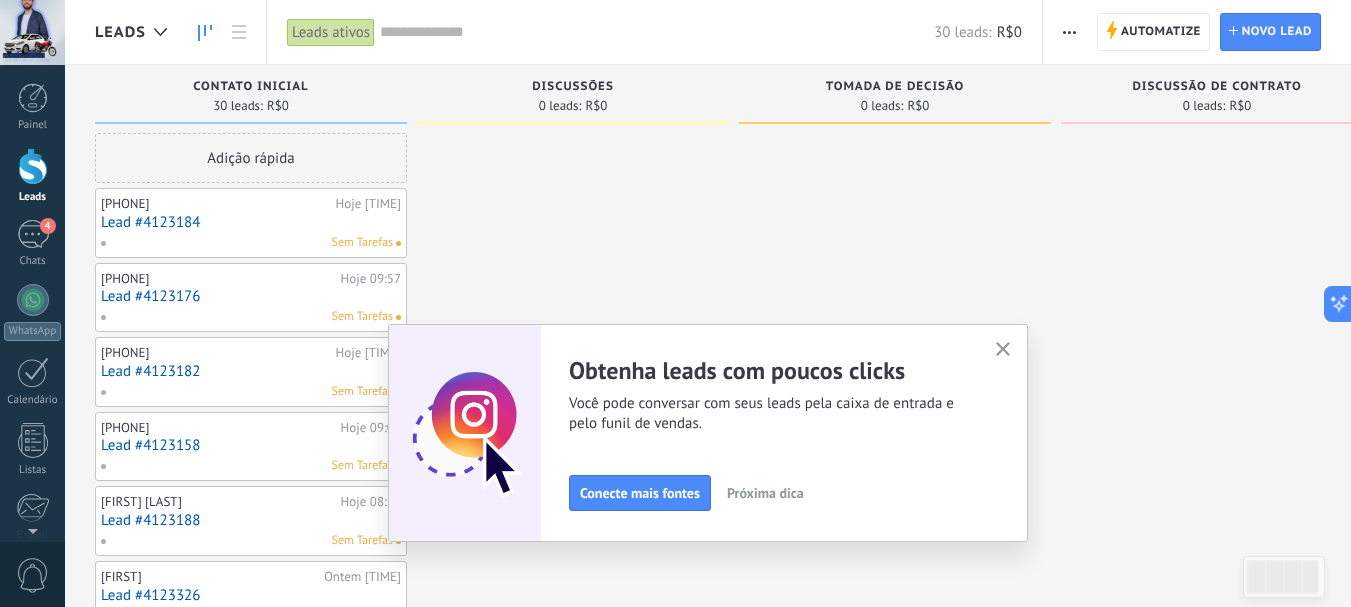 click on "Próxima dica" at bounding box center [765, 493] 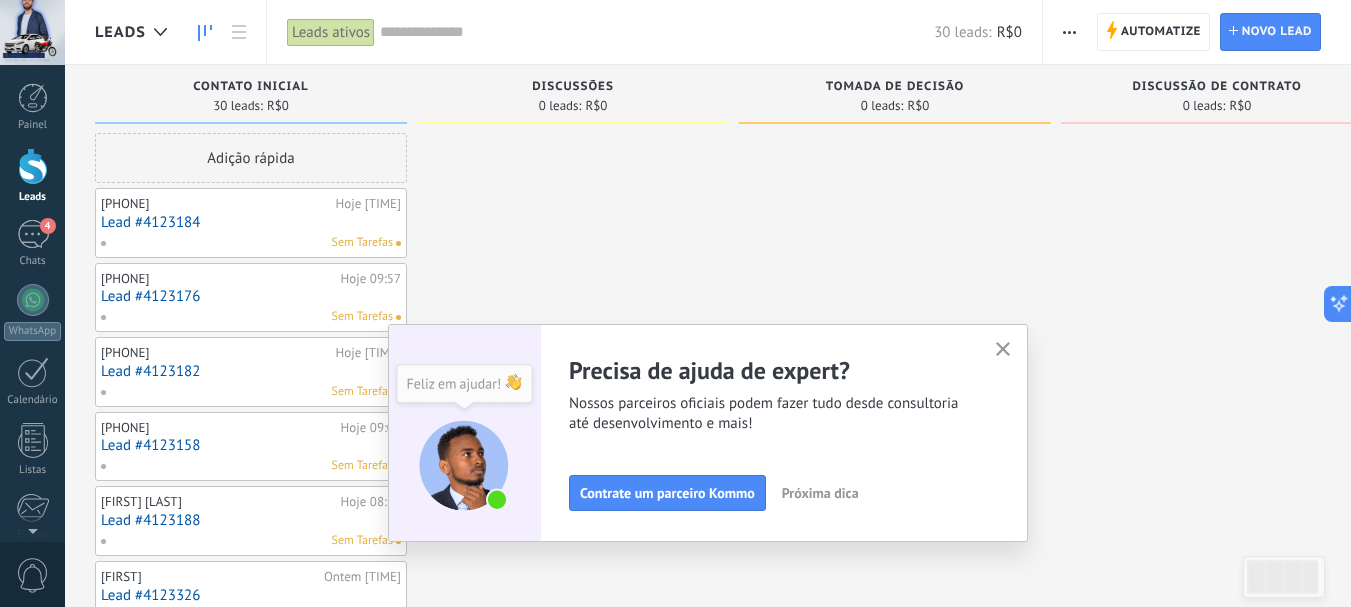 click on "Próxima dica" at bounding box center (820, 493) 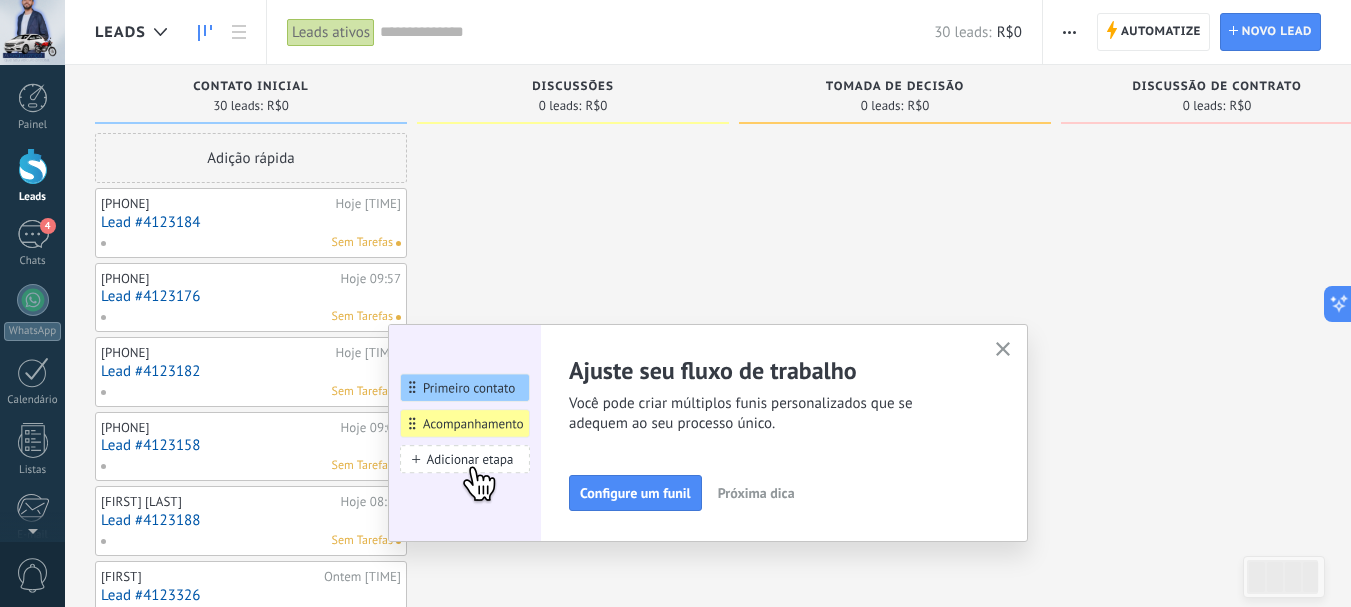 click on "Próxima dica" at bounding box center (756, 493) 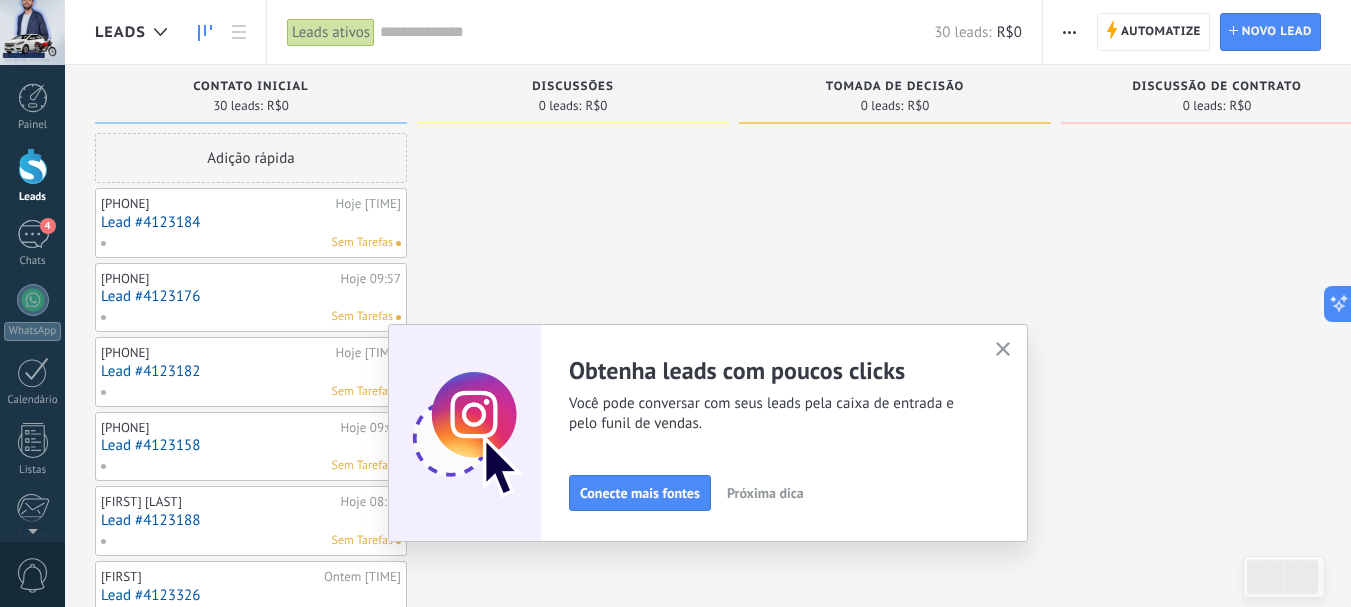 drag, startPoint x: 1013, startPoint y: 344, endPoint x: 989, endPoint y: 357, distance: 27.294687 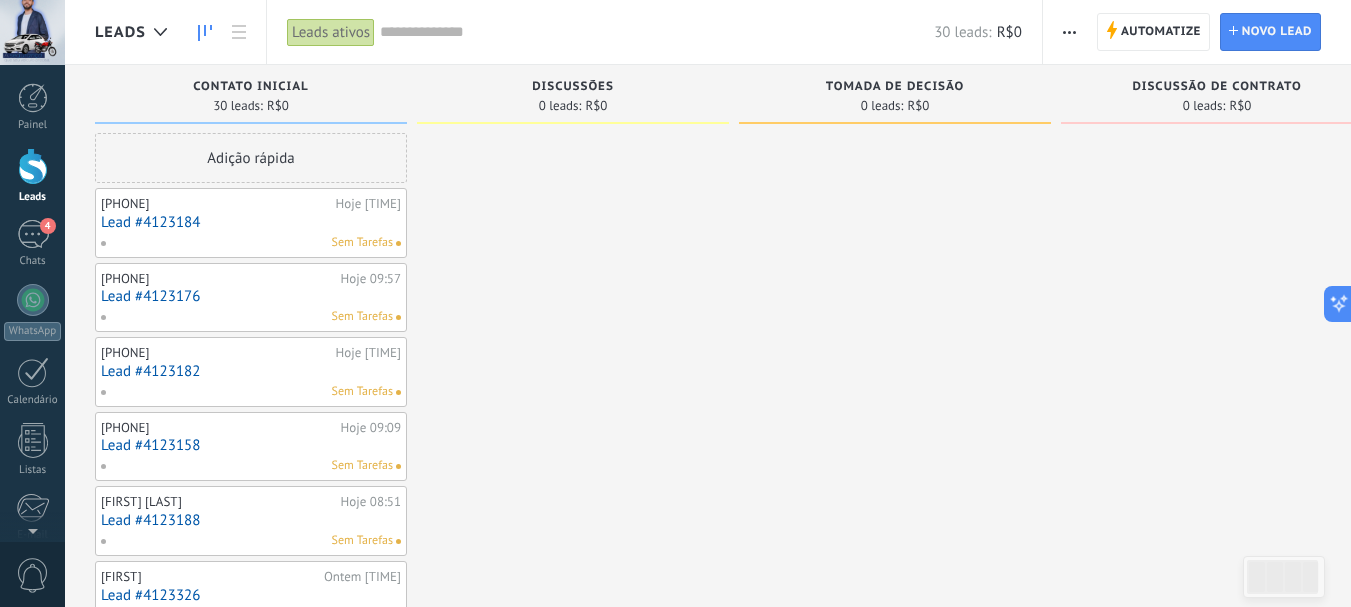 click on "[PHONE] Hoje [TIME] Lead #[NUMBER] Sem Tarefas" at bounding box center (251, 223) 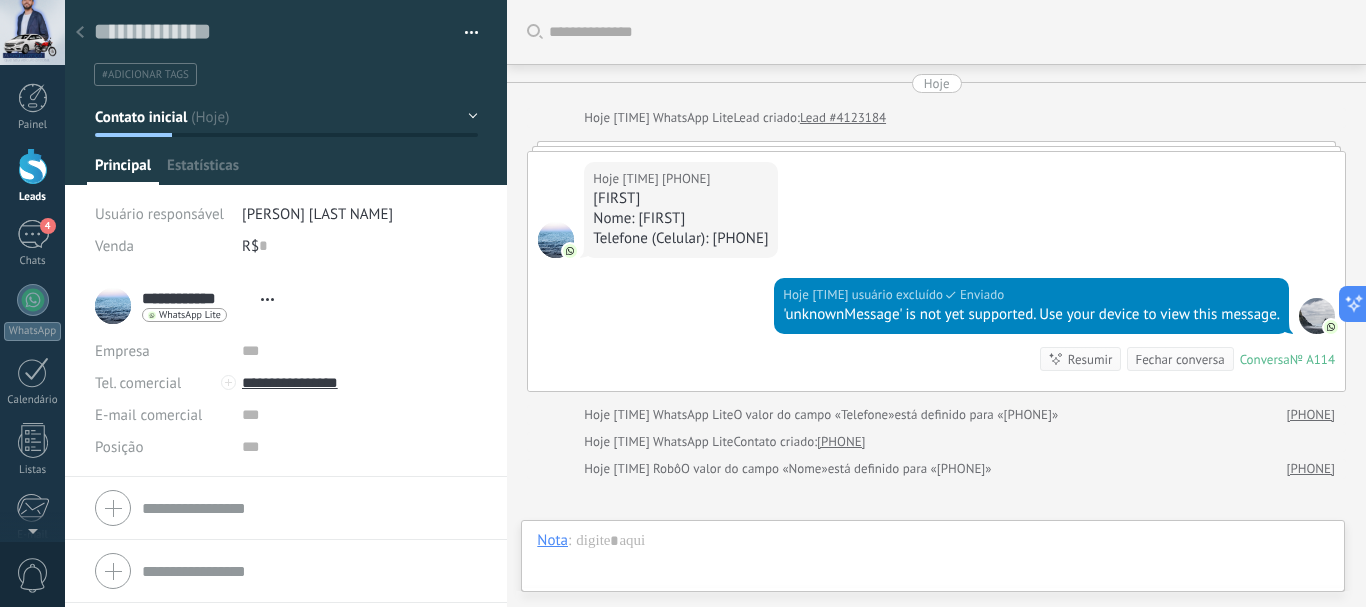 scroll, scrollTop: 221, scrollLeft: 0, axis: vertical 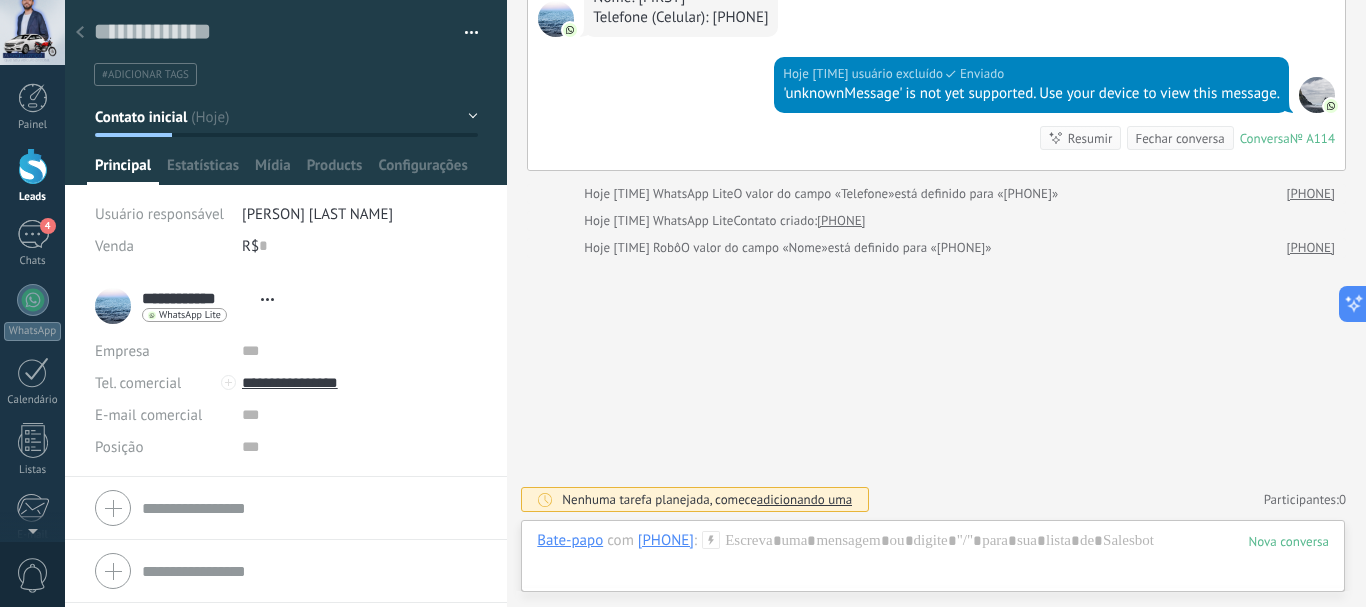 click 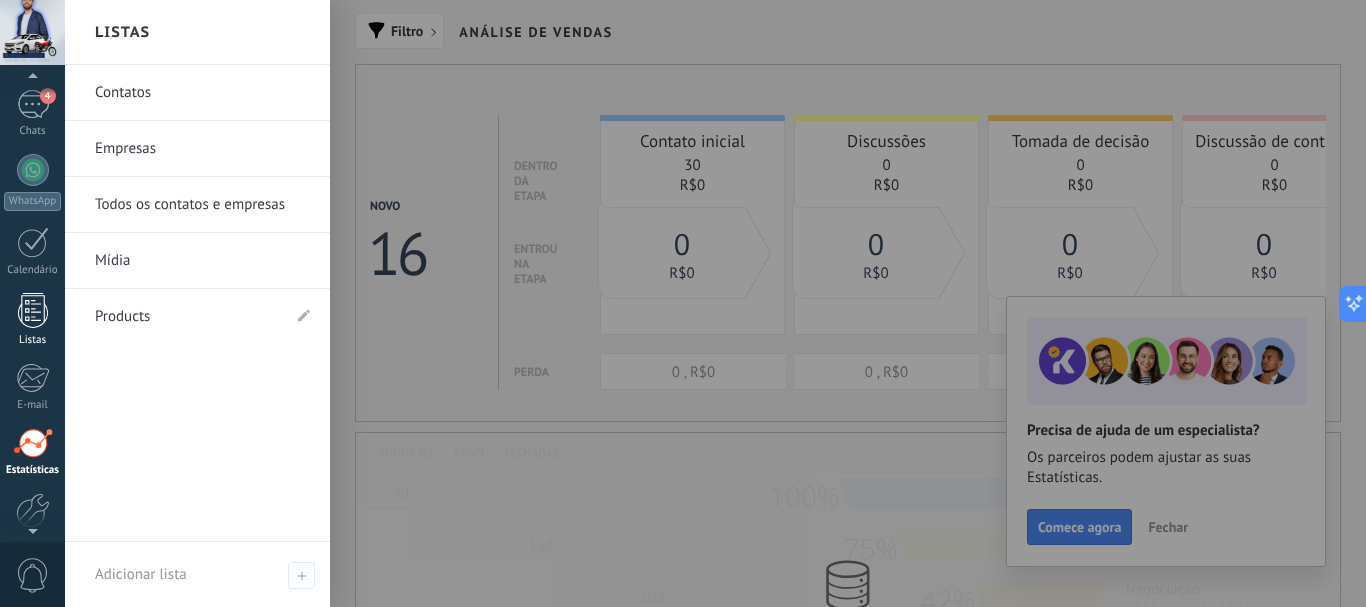 scroll, scrollTop: 0, scrollLeft: 0, axis: both 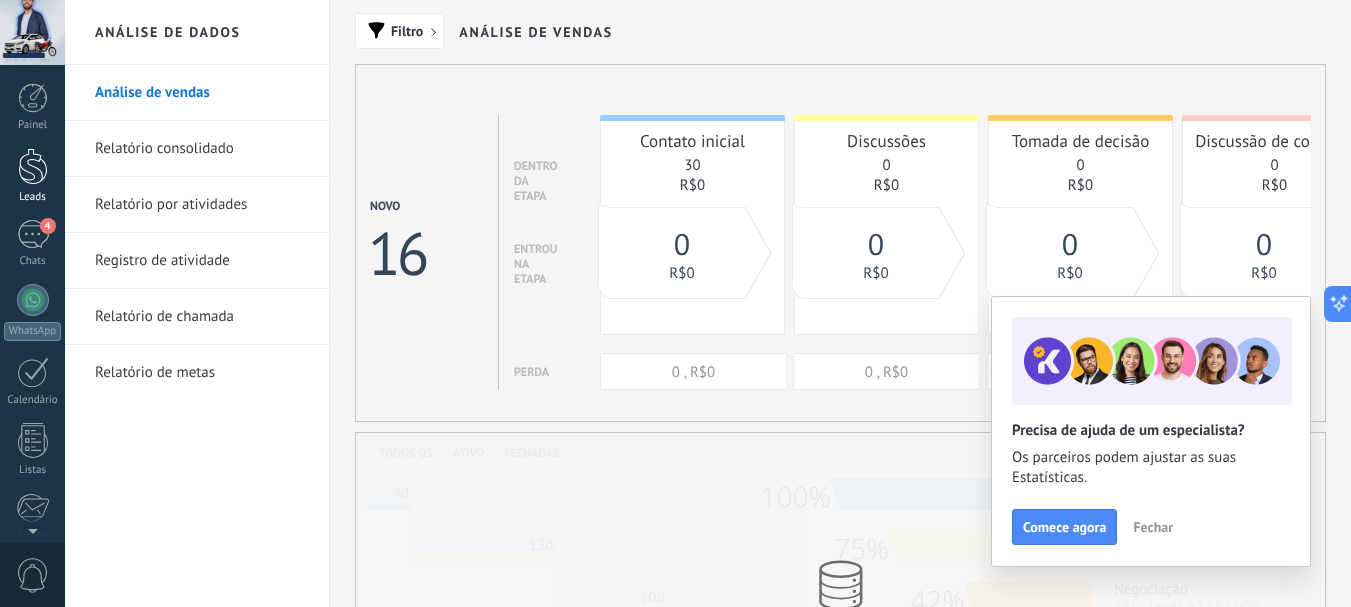 click at bounding box center [33, 166] 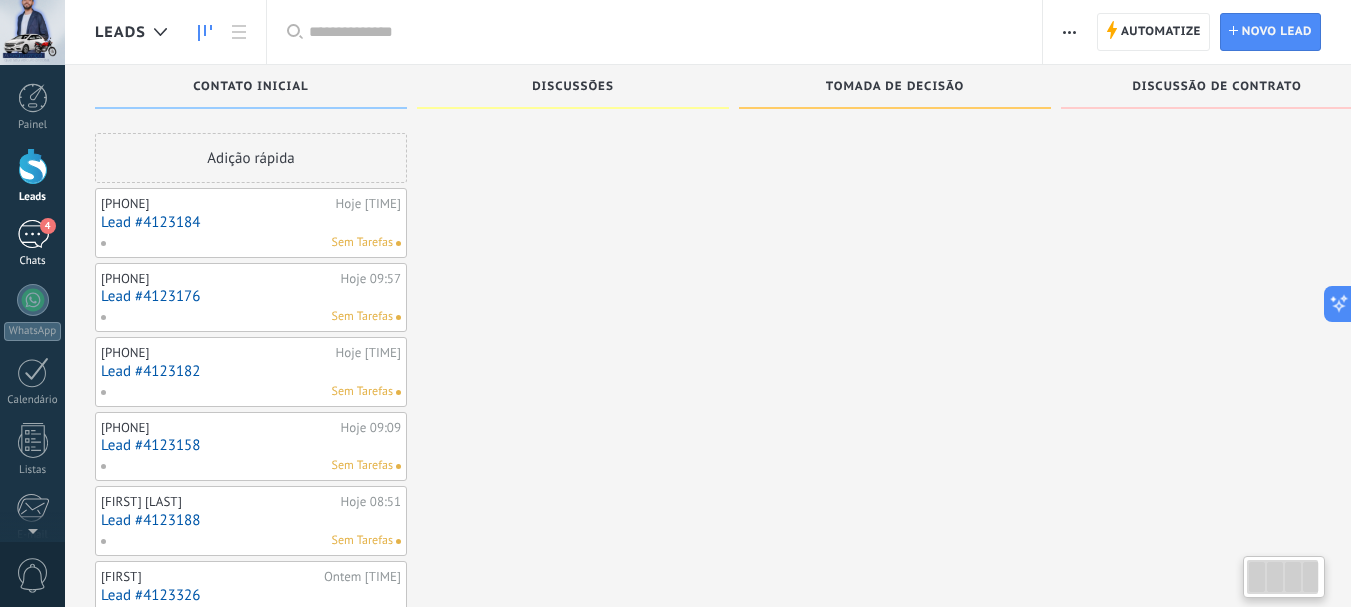 click on "4" at bounding box center (33, 234) 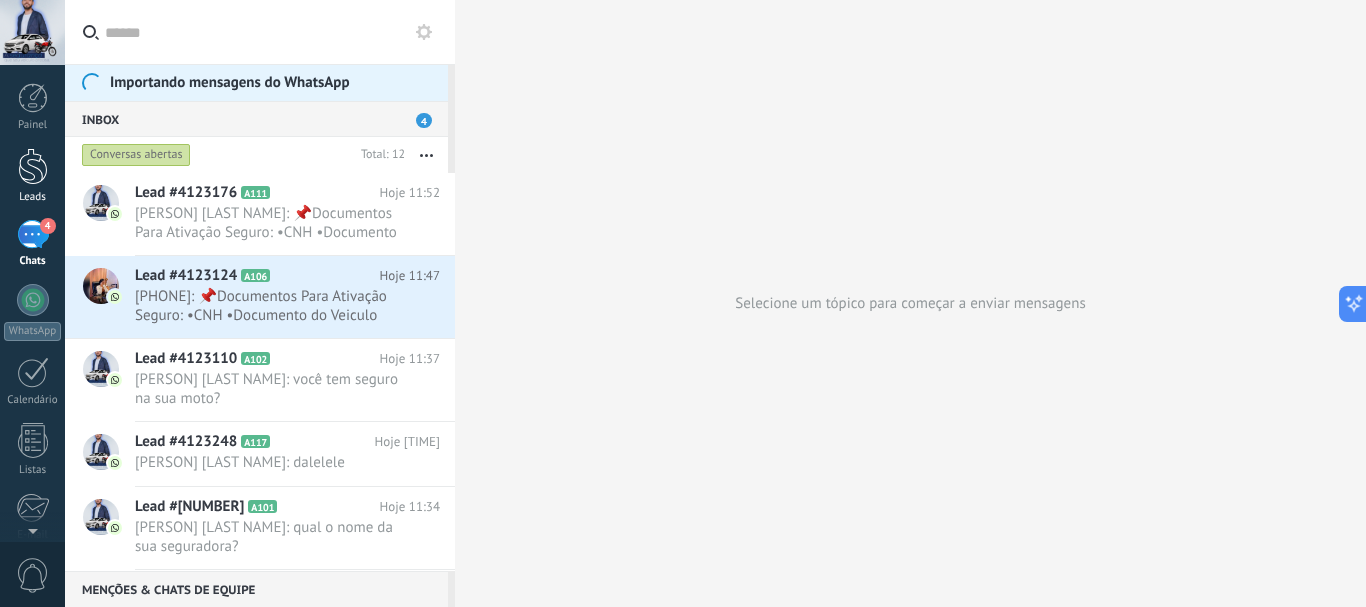 click at bounding box center (33, 166) 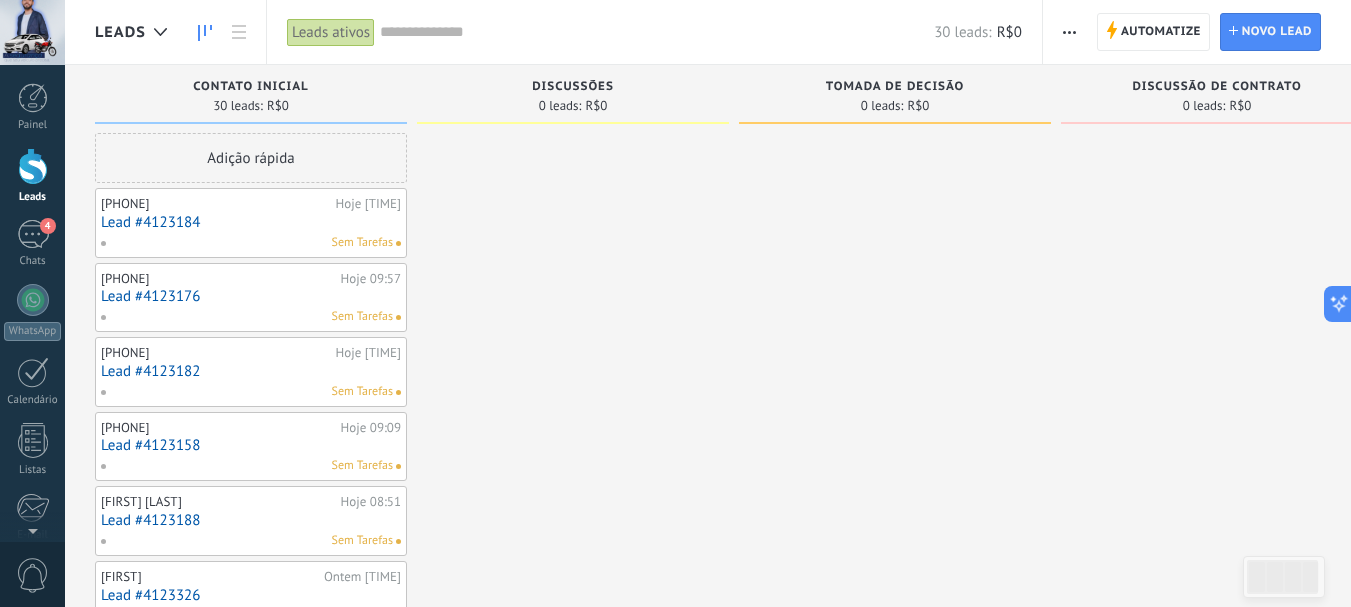 click on "Lead #4123176" at bounding box center (251, 296) 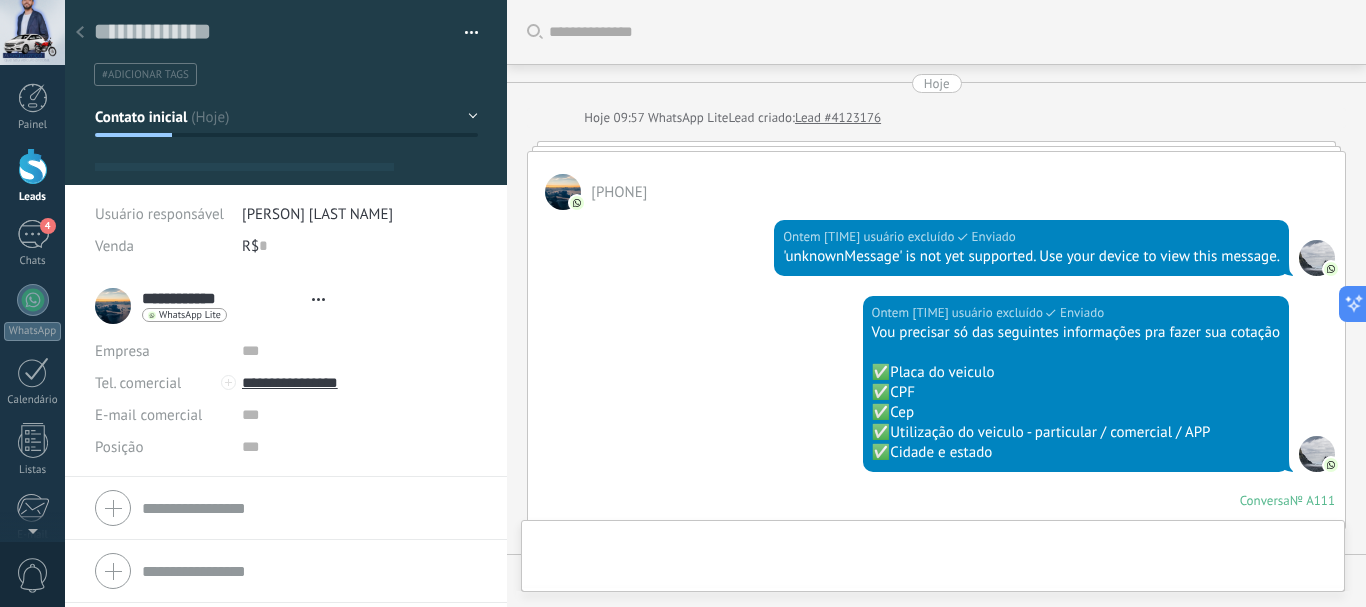 type on "**********" 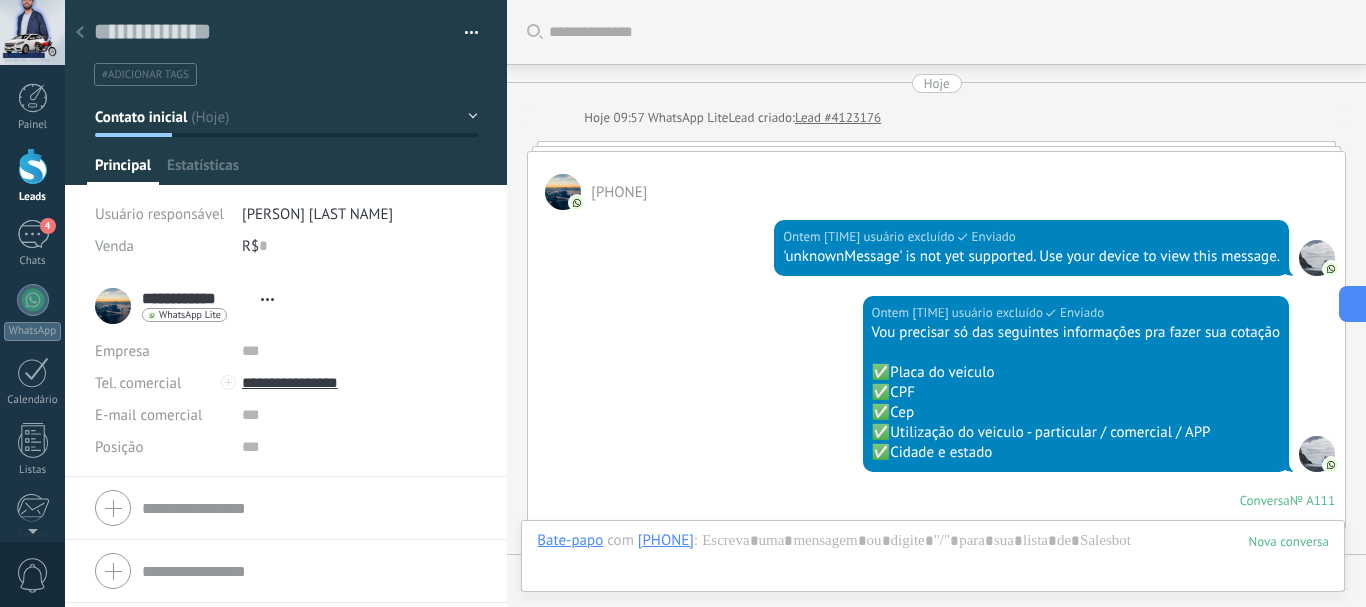 scroll, scrollTop: 1517, scrollLeft: 0, axis: vertical 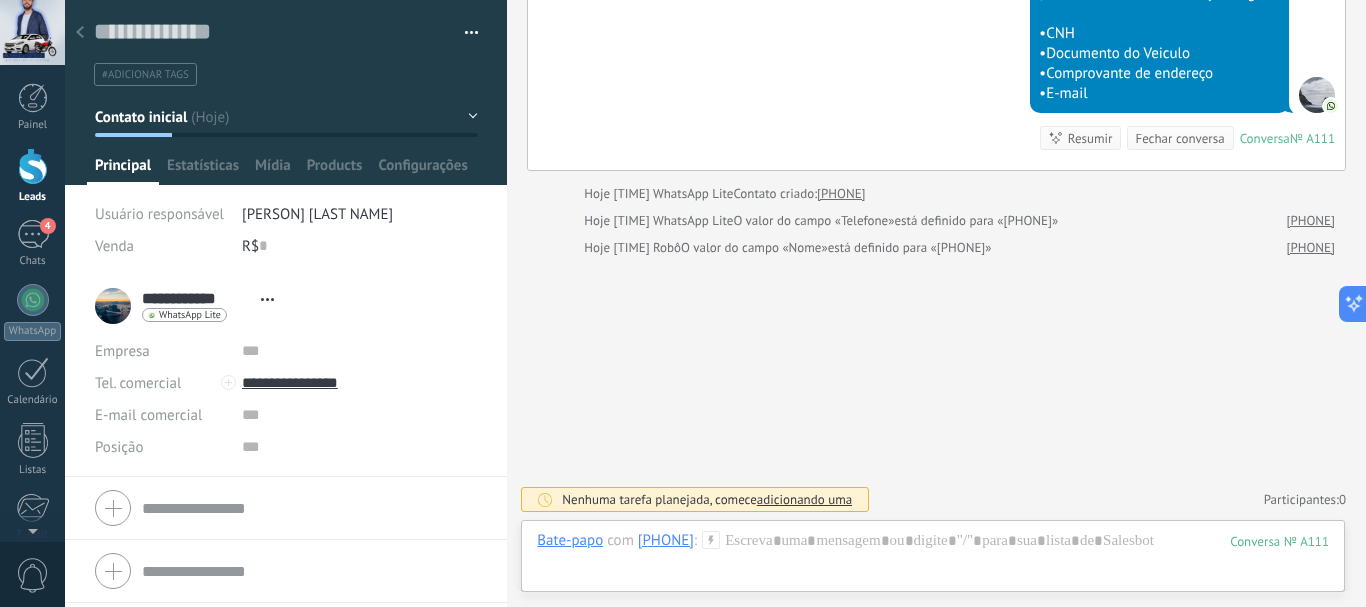 click on "**********" at bounding box center (189, 306) 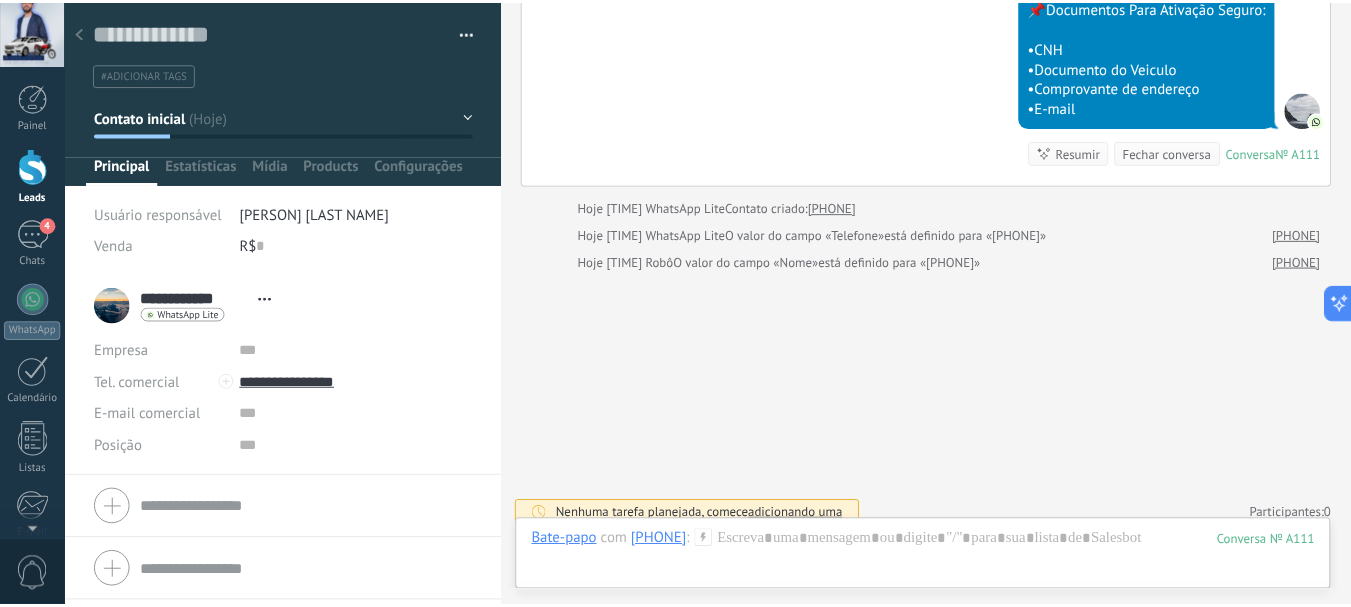 scroll, scrollTop: 1517, scrollLeft: 0, axis: vertical 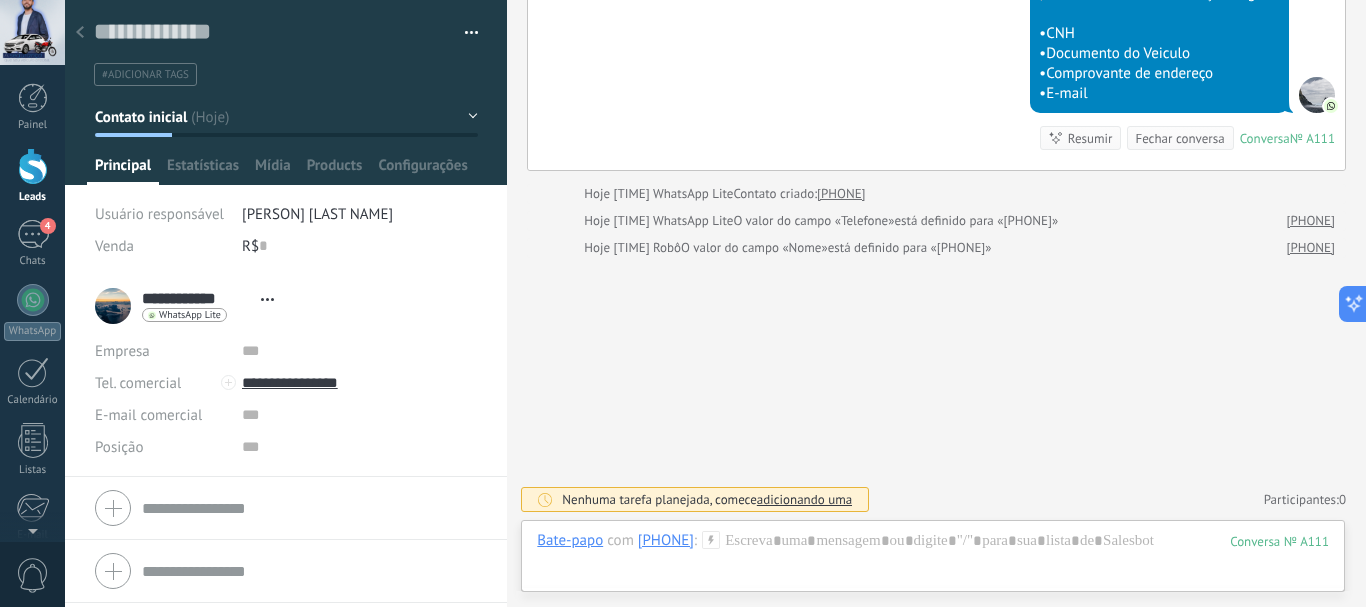 click at bounding box center [80, 33] 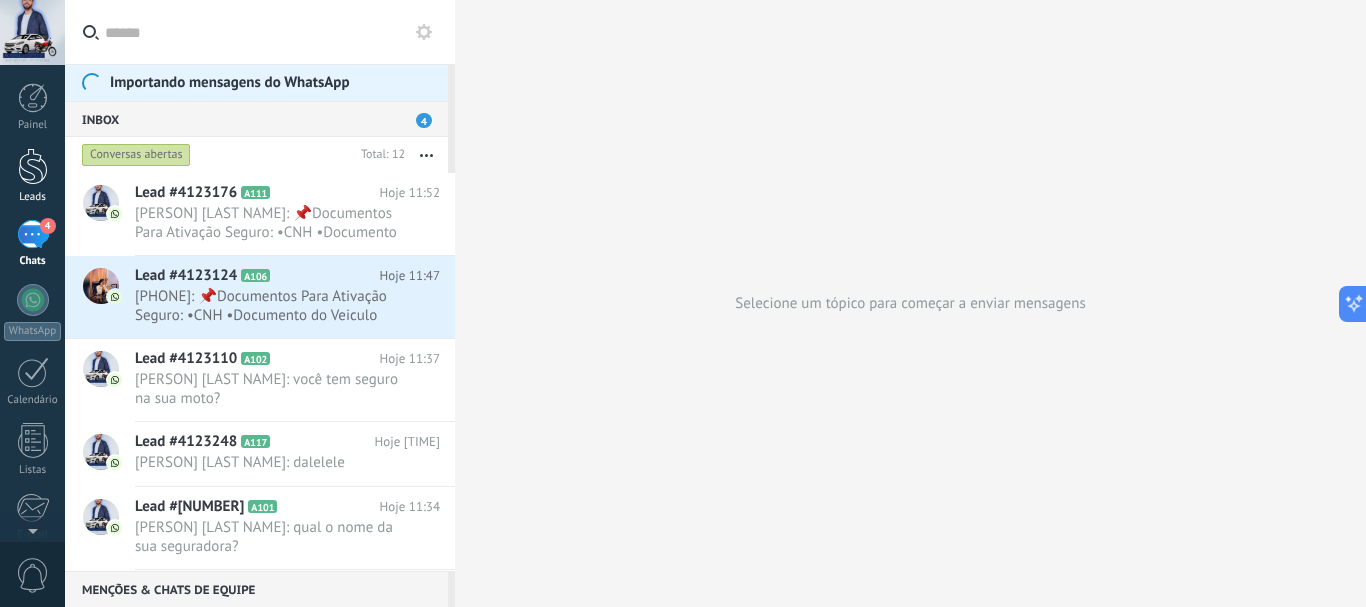 click at bounding box center [33, 166] 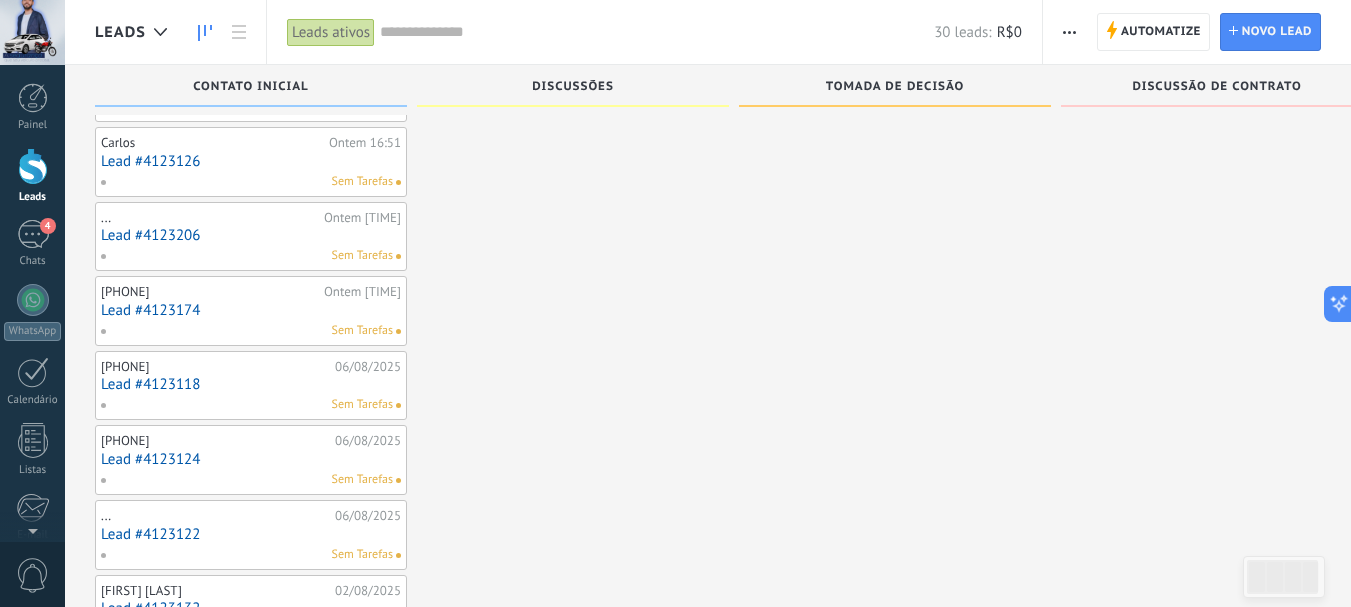 scroll, scrollTop: 802, scrollLeft: 0, axis: vertical 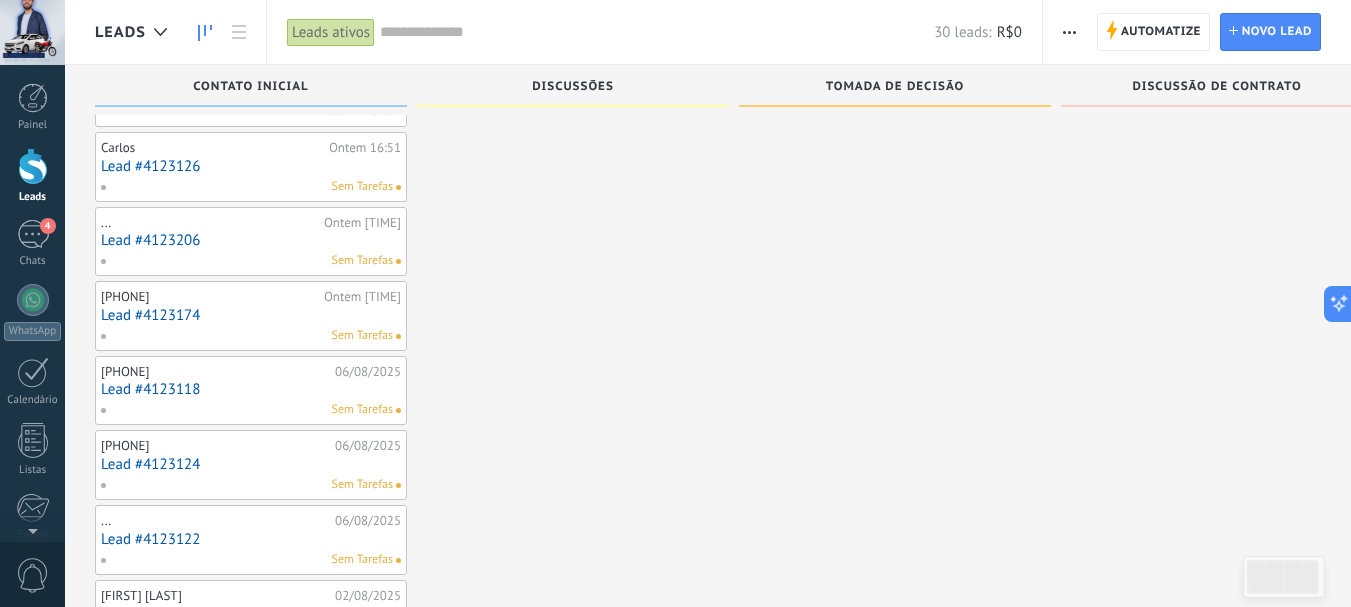 click at bounding box center (657, 32) 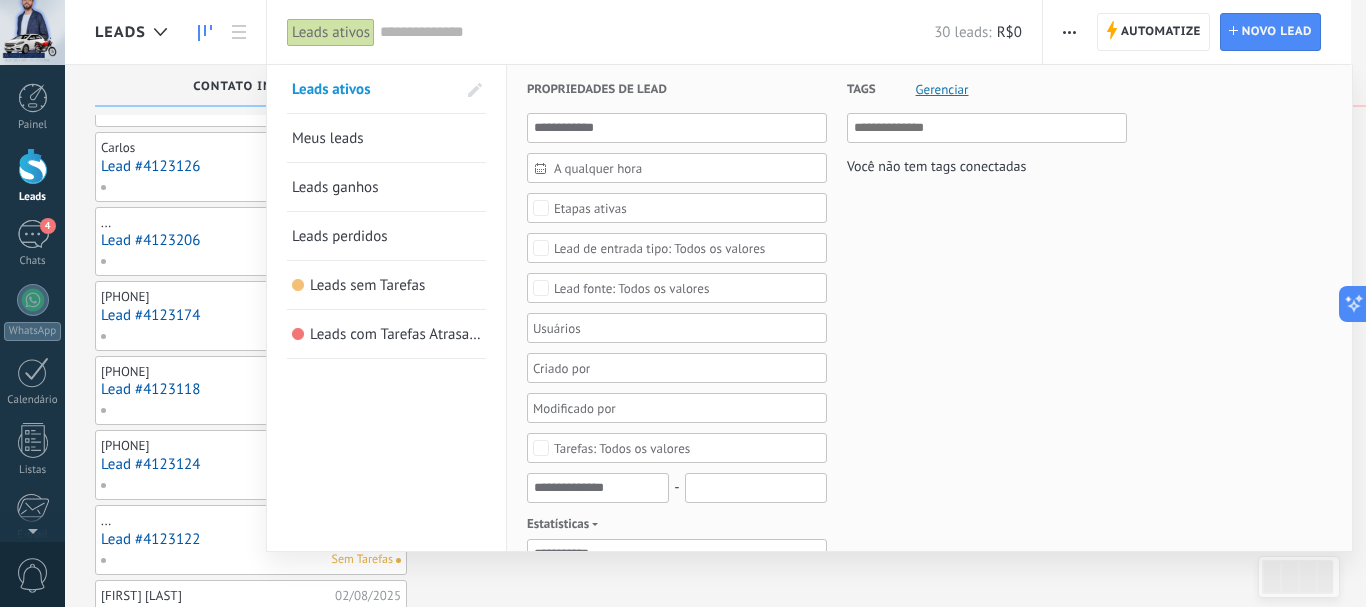 click at bounding box center (657, 32) 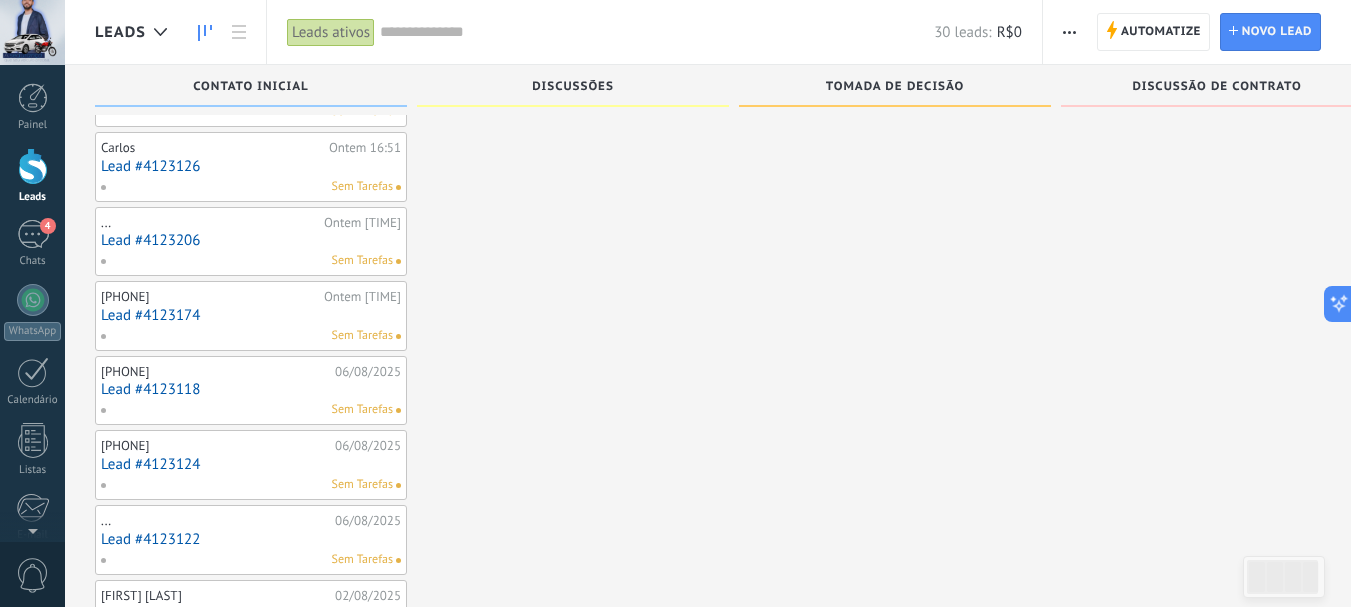 click on "Novo lead" at bounding box center [1277, 32] 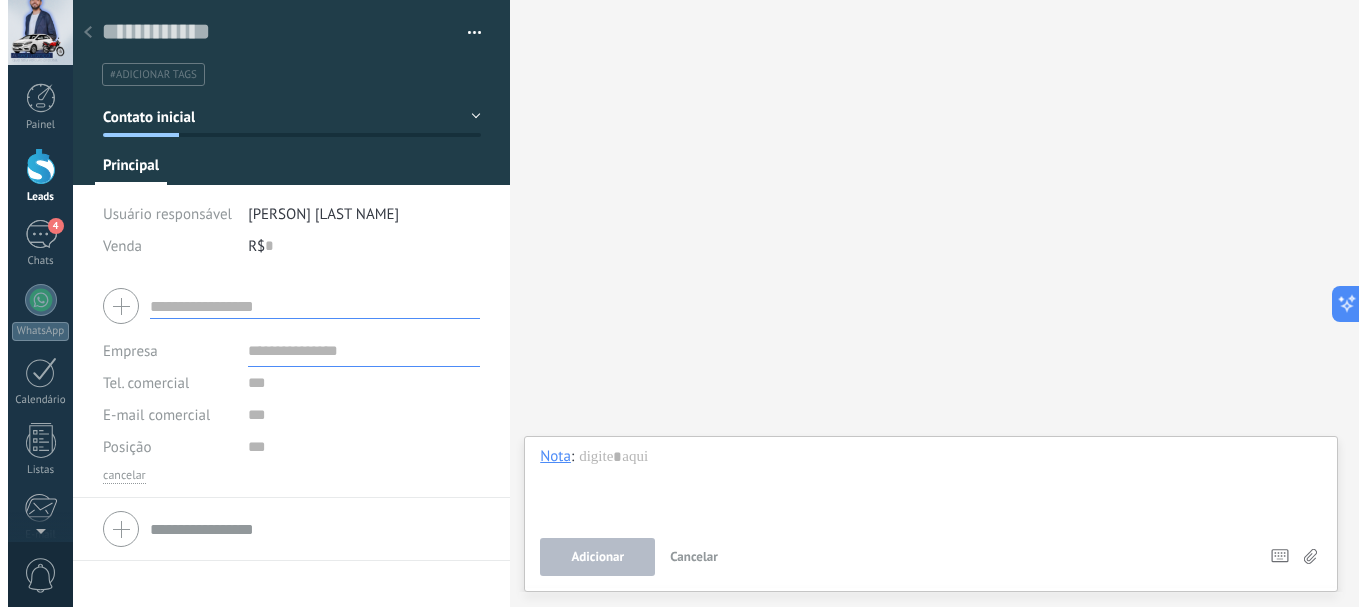scroll, scrollTop: 0, scrollLeft: 0, axis: both 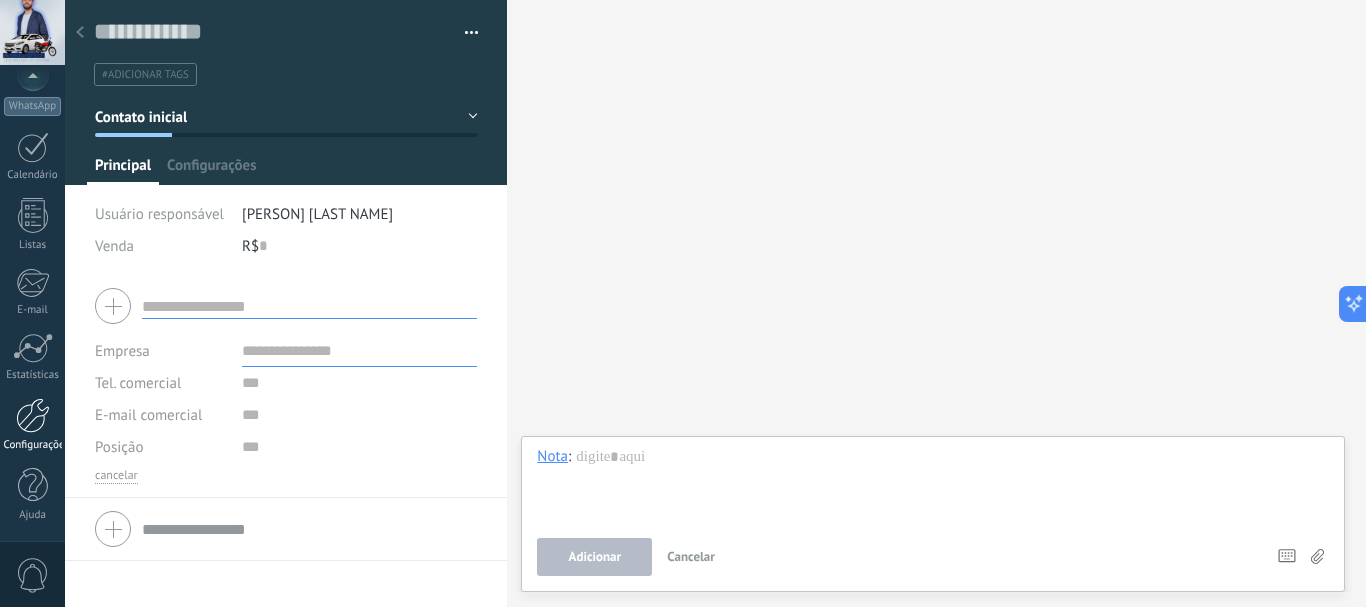 click at bounding box center (33, 415) 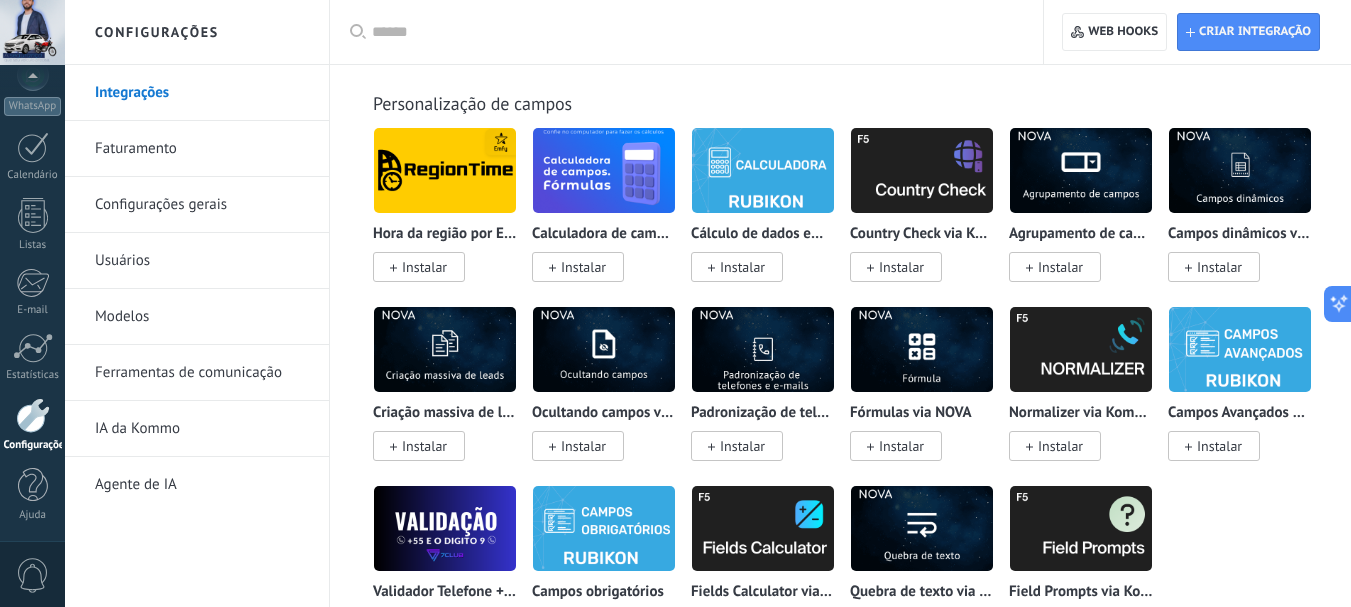scroll, scrollTop: 7990, scrollLeft: 0, axis: vertical 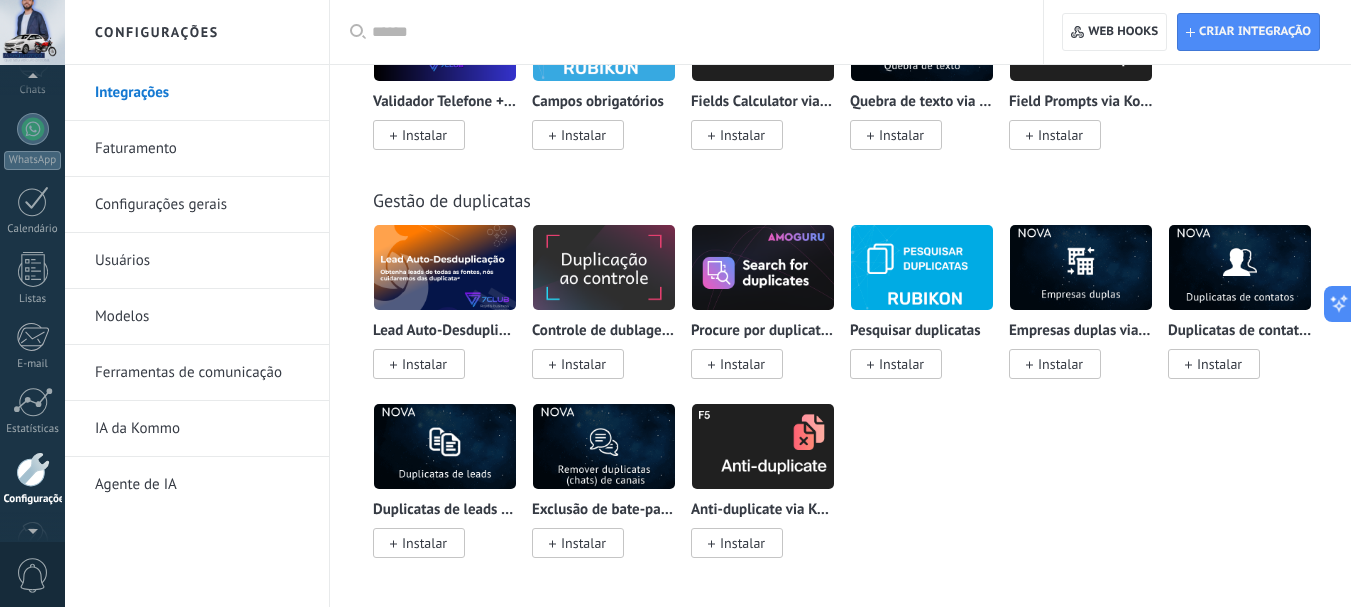 click at bounding box center (32, 32) 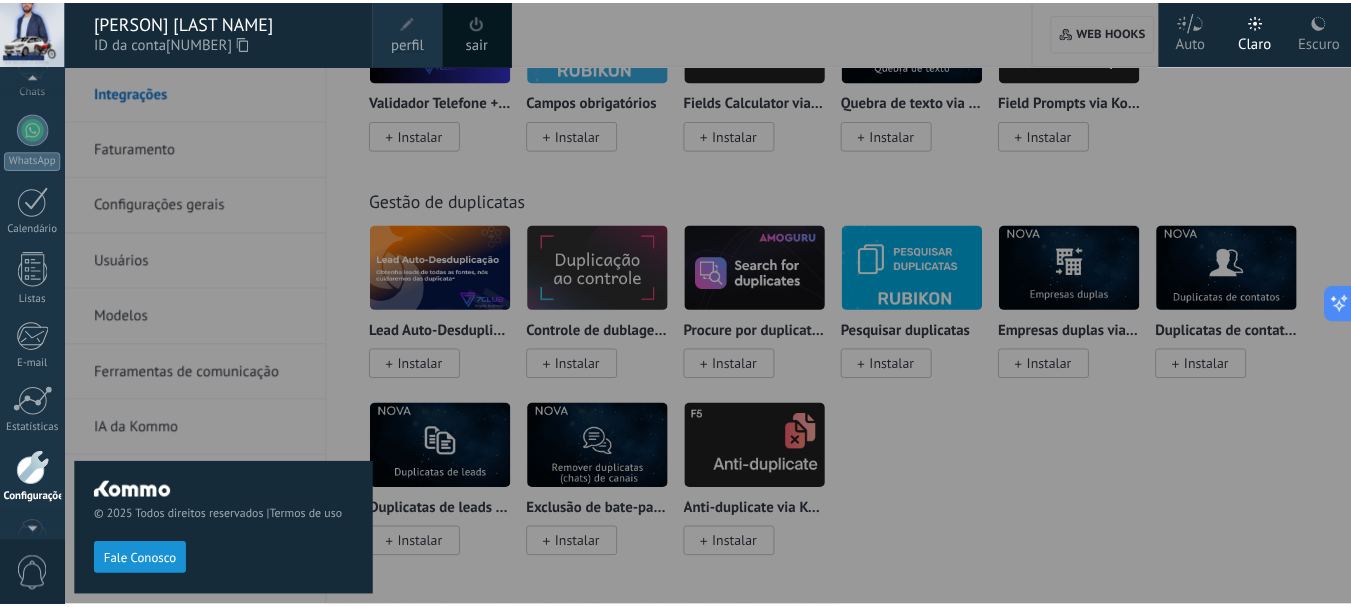 scroll, scrollTop: 162, scrollLeft: 0, axis: vertical 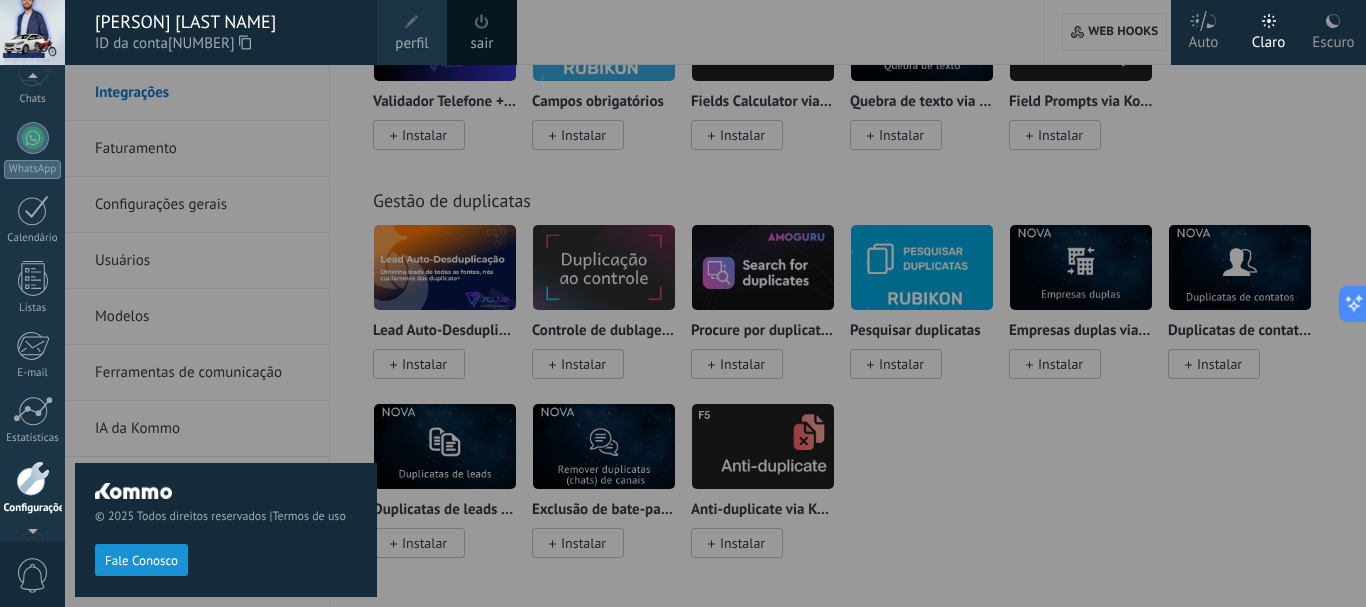 click on "© 2025 Todos direitos reservados |  Termos de uso
Fale Conosco" at bounding box center [226, 336] 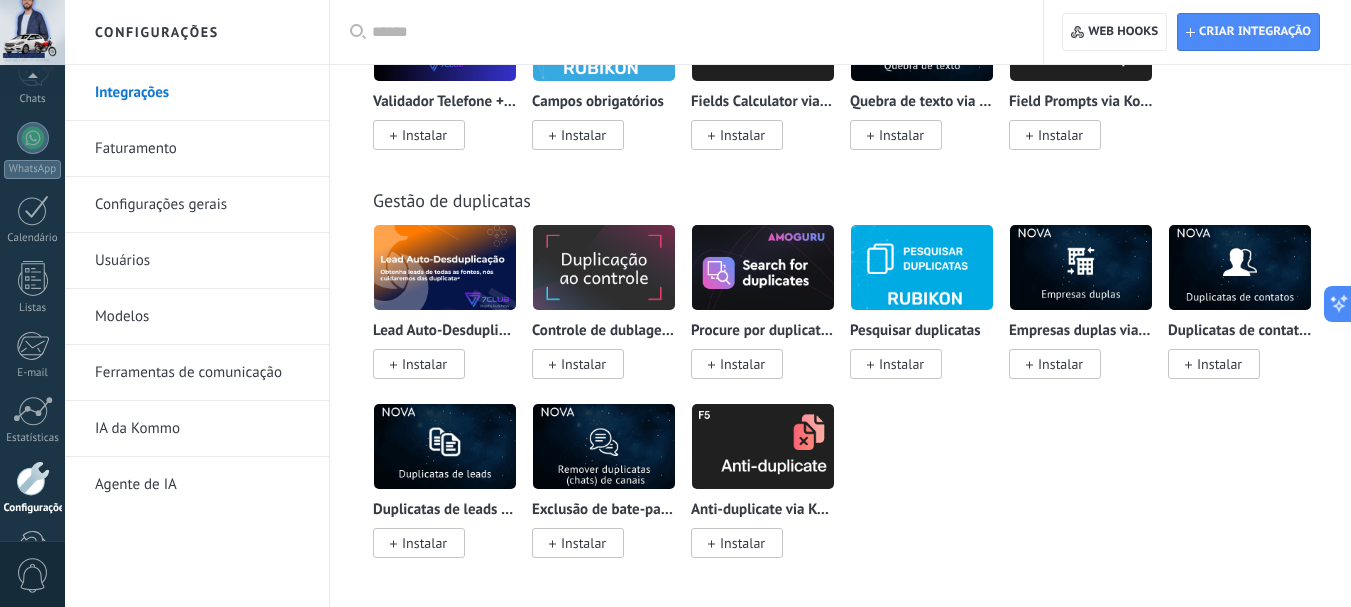 scroll, scrollTop: 225, scrollLeft: 0, axis: vertical 